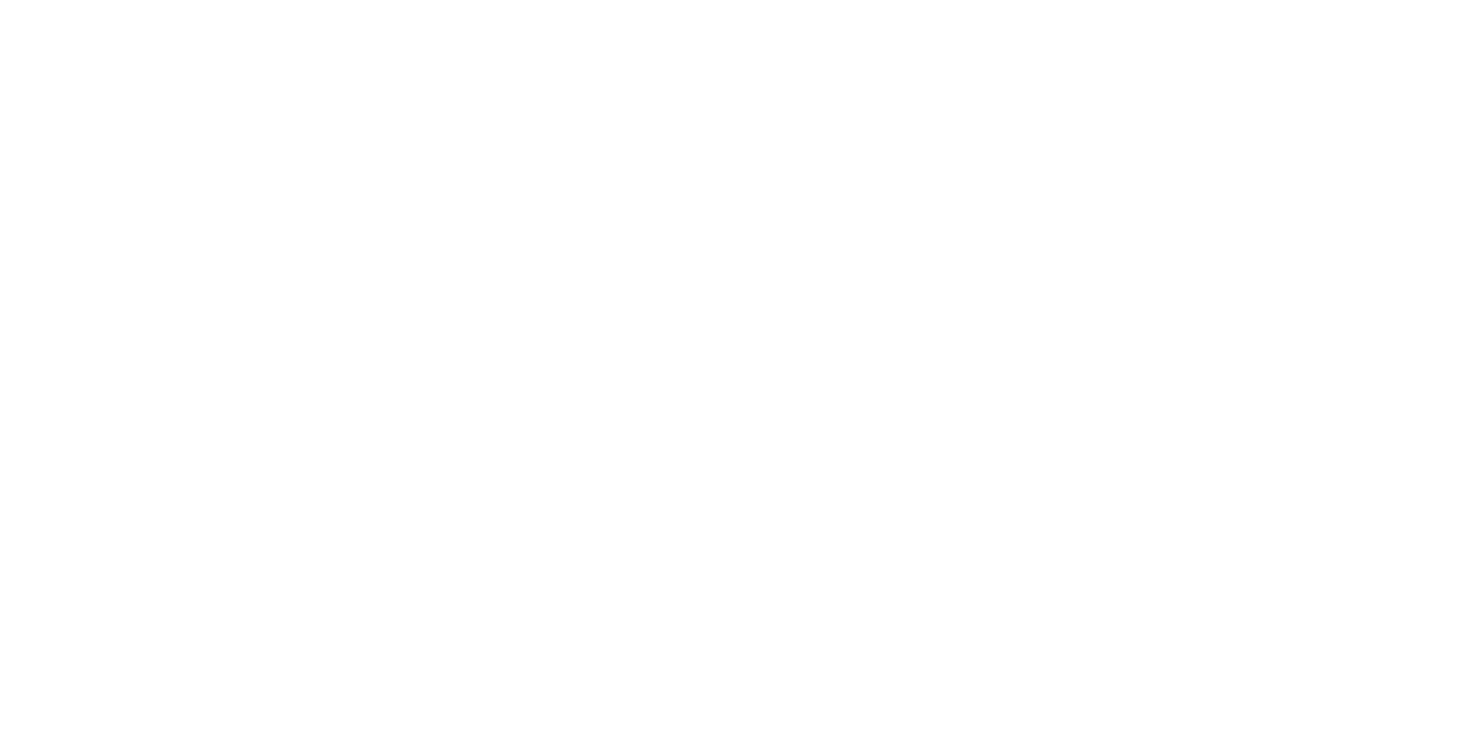 scroll, scrollTop: 0, scrollLeft: 0, axis: both 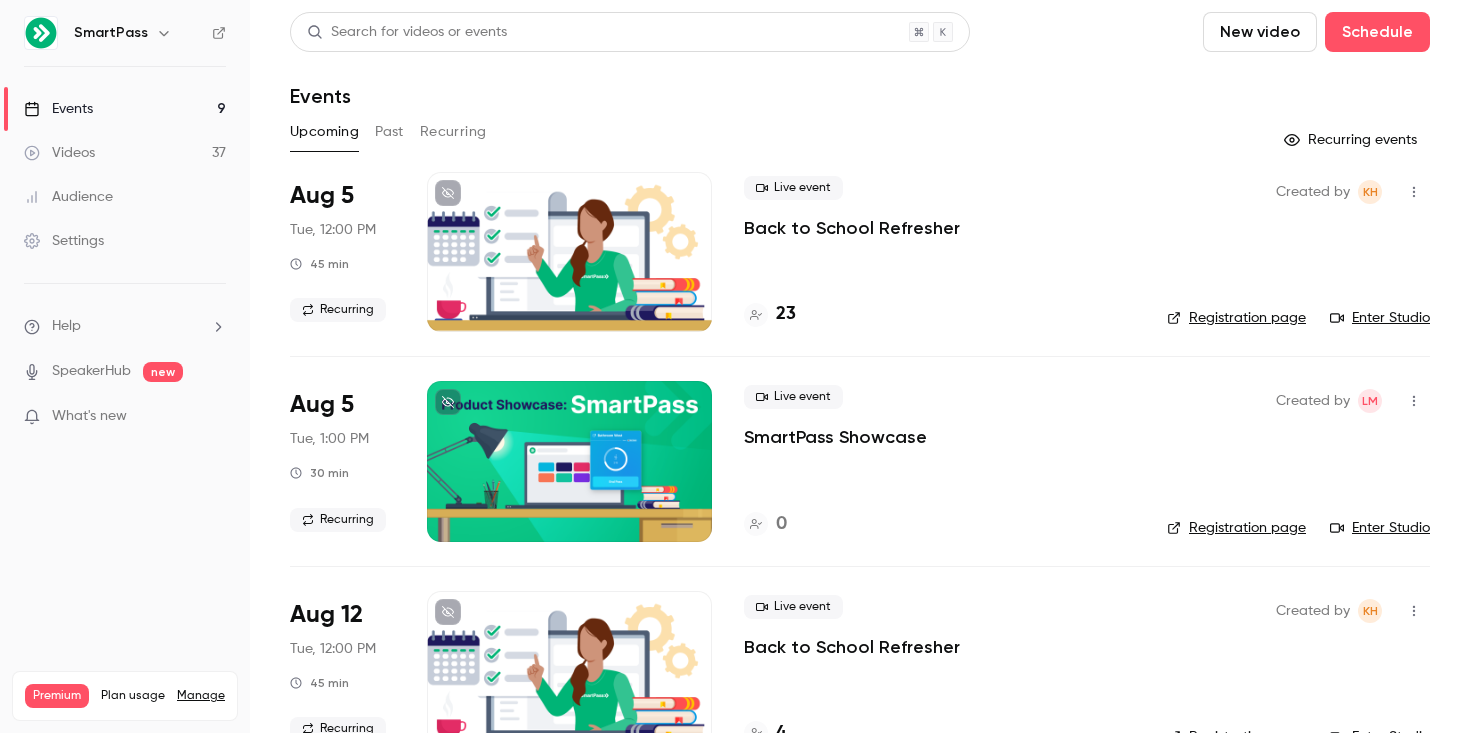 click on "Past" at bounding box center (389, 132) 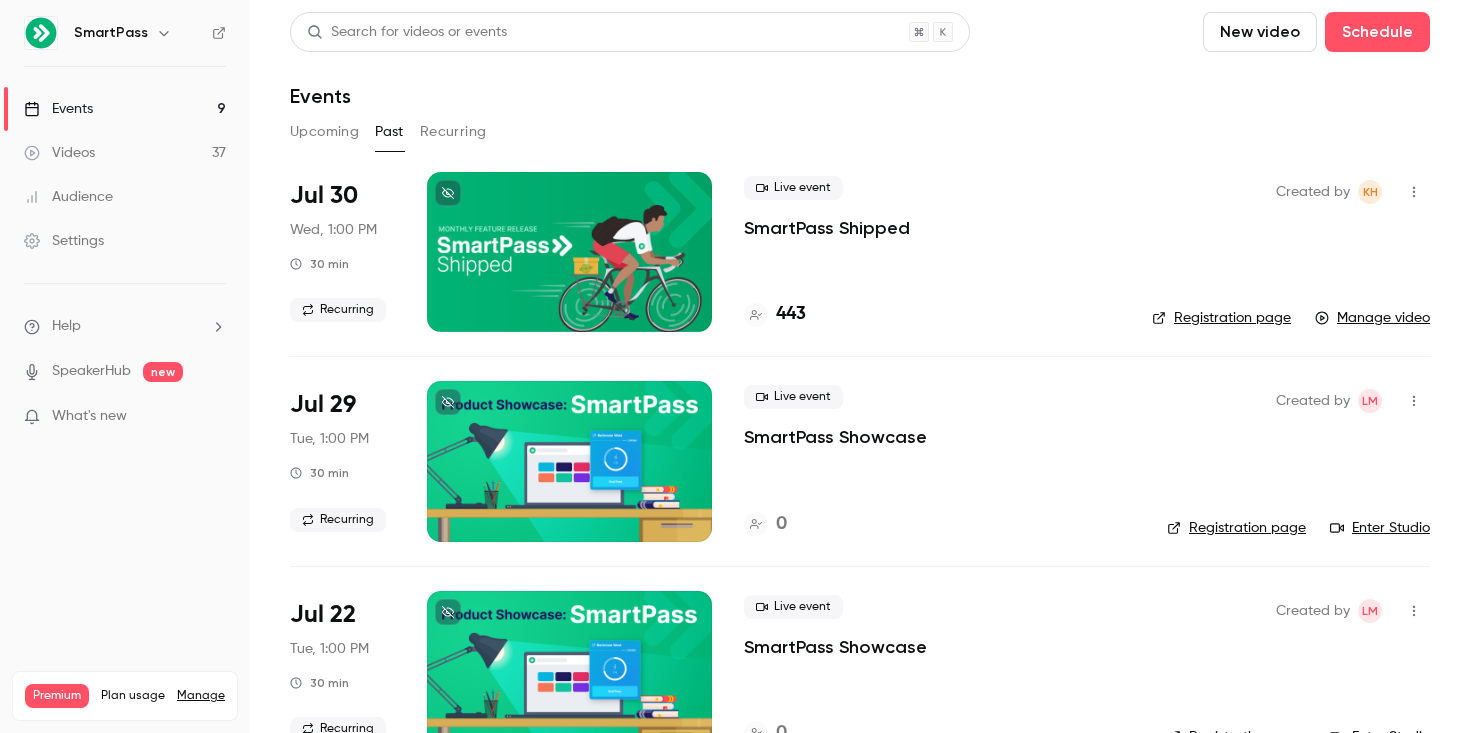 click on "SmartPass Shipped" at bounding box center (827, 228) 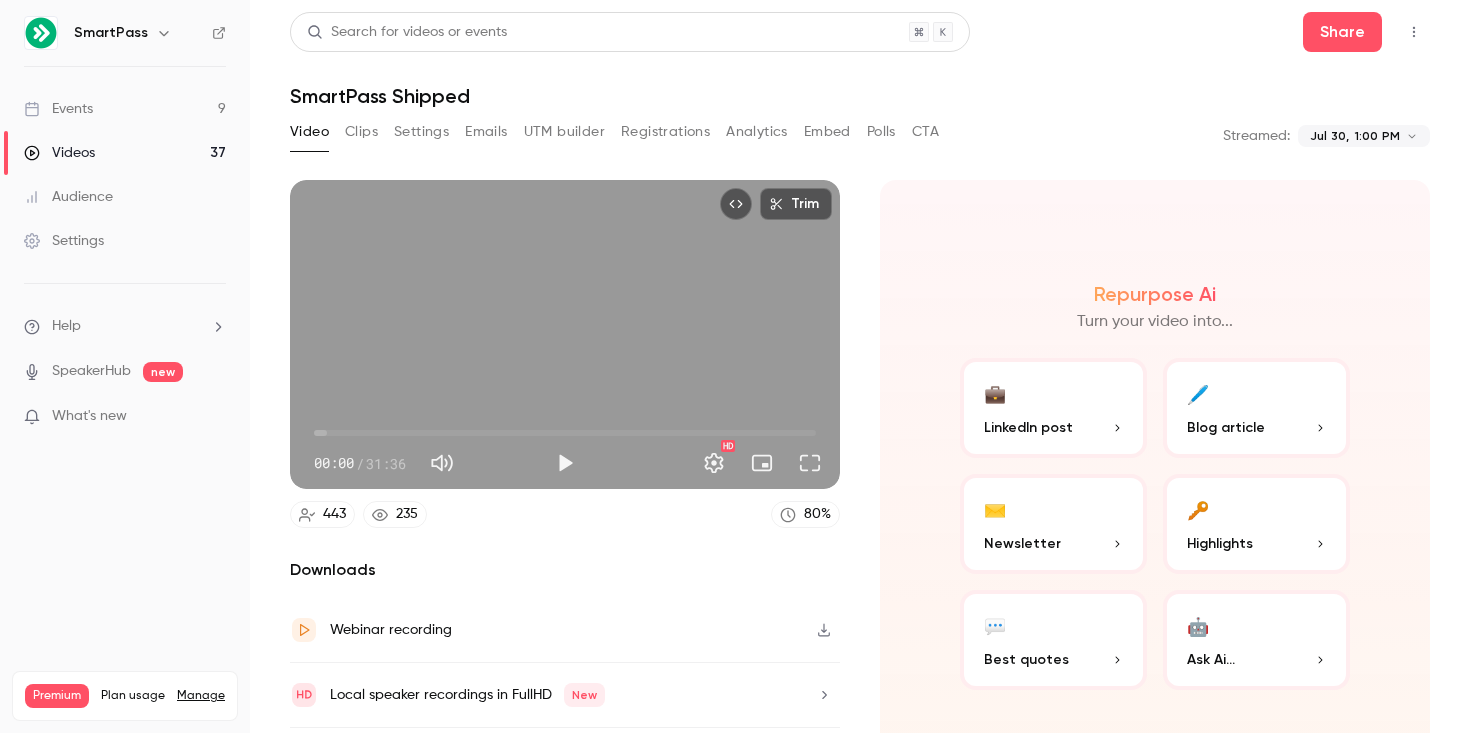 scroll, scrollTop: 59, scrollLeft: 0, axis: vertical 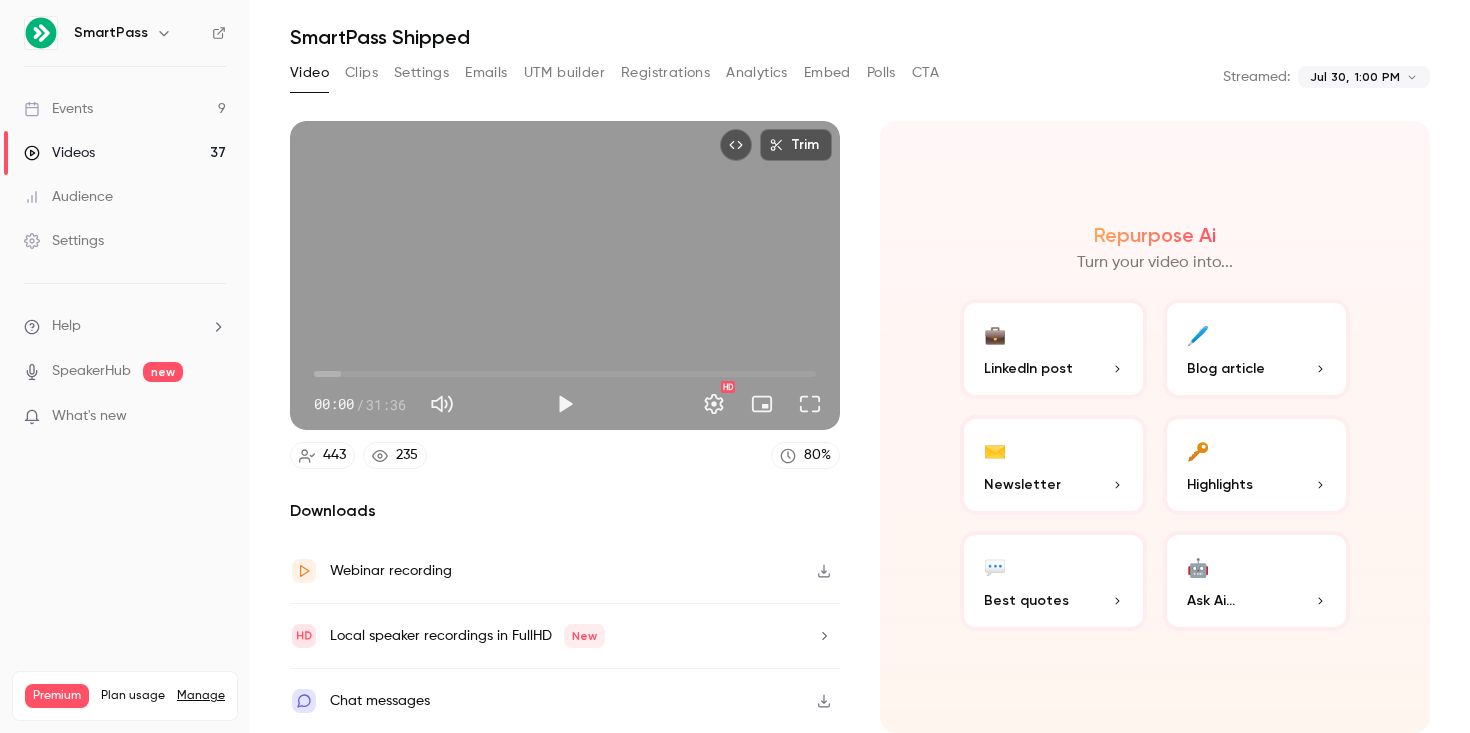 click on "Clips" at bounding box center (361, 73) 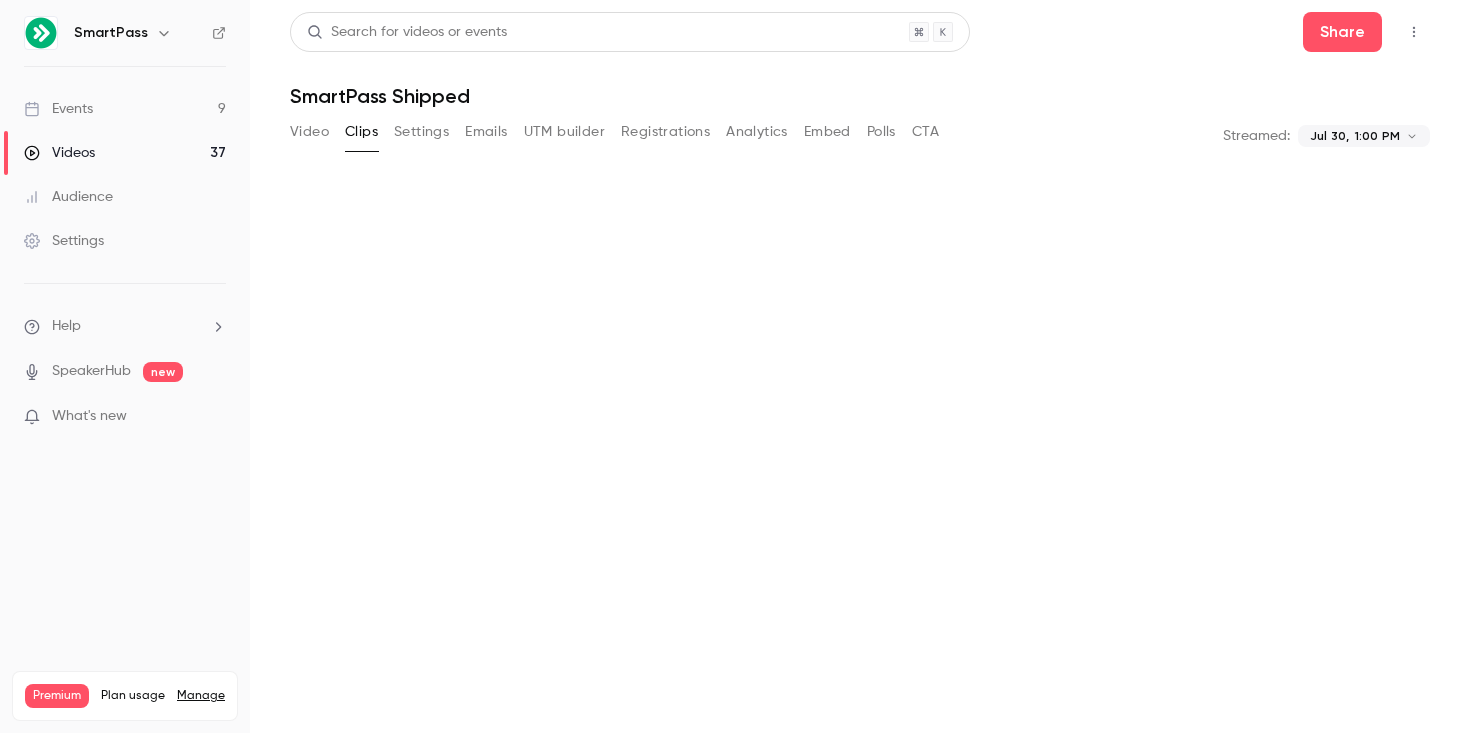 scroll, scrollTop: 0, scrollLeft: 0, axis: both 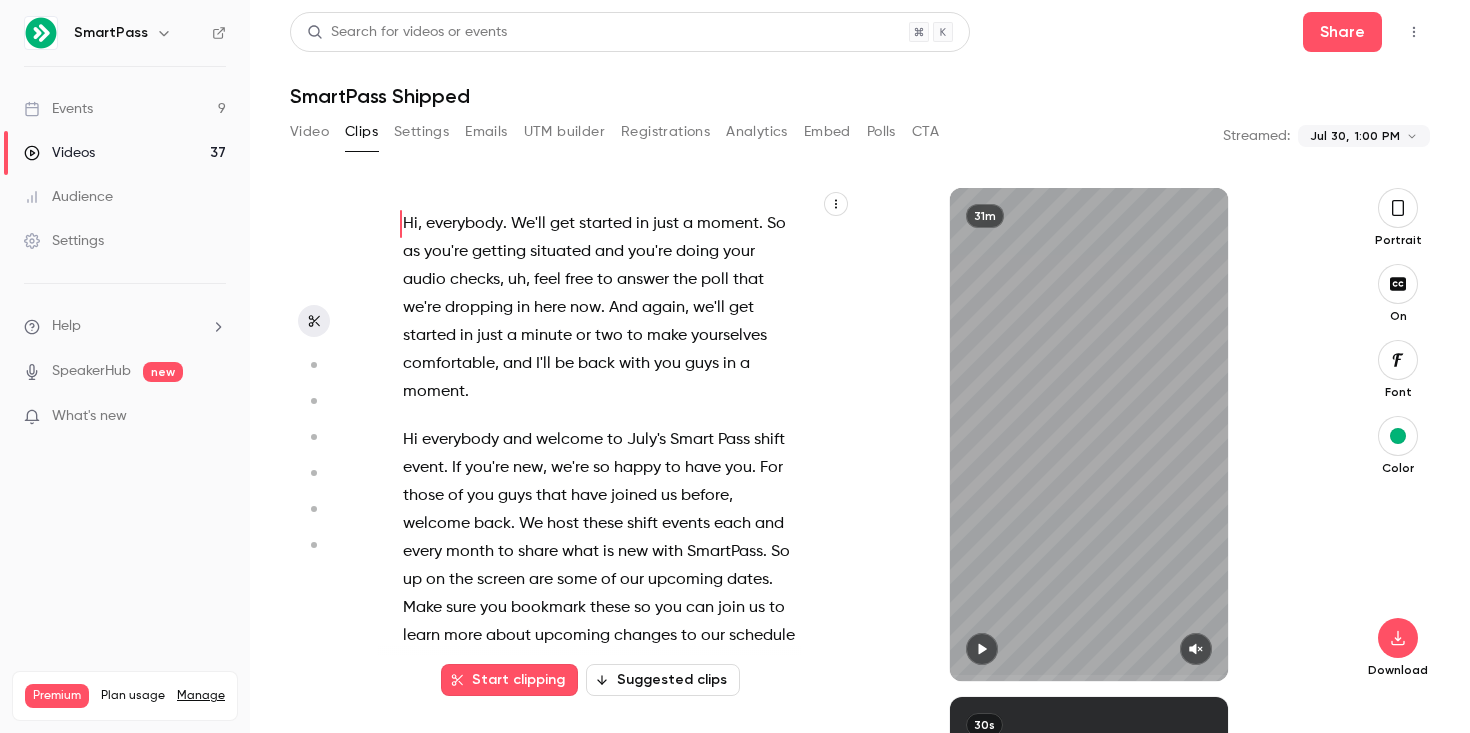 click on "Settings" at bounding box center (421, 132) 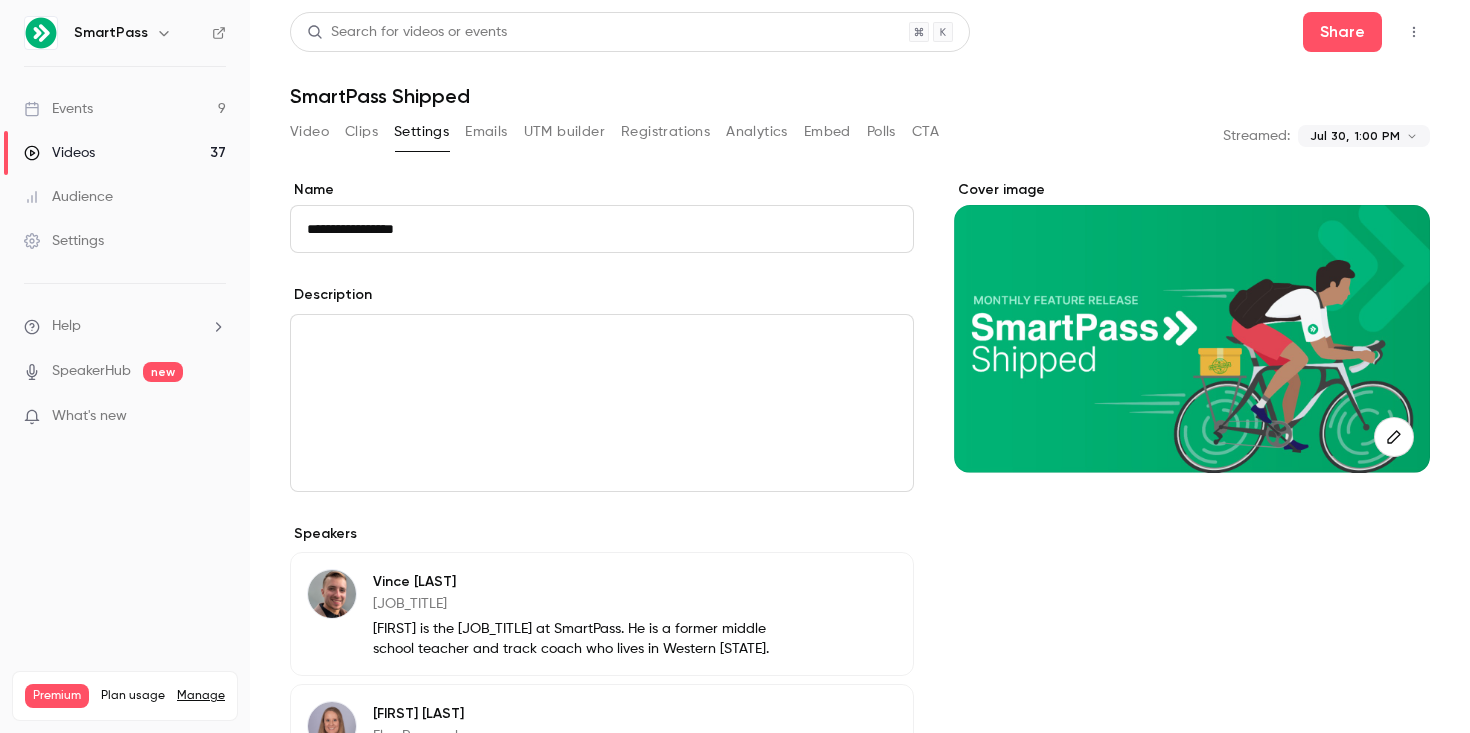 click on "Video" at bounding box center (309, 132) 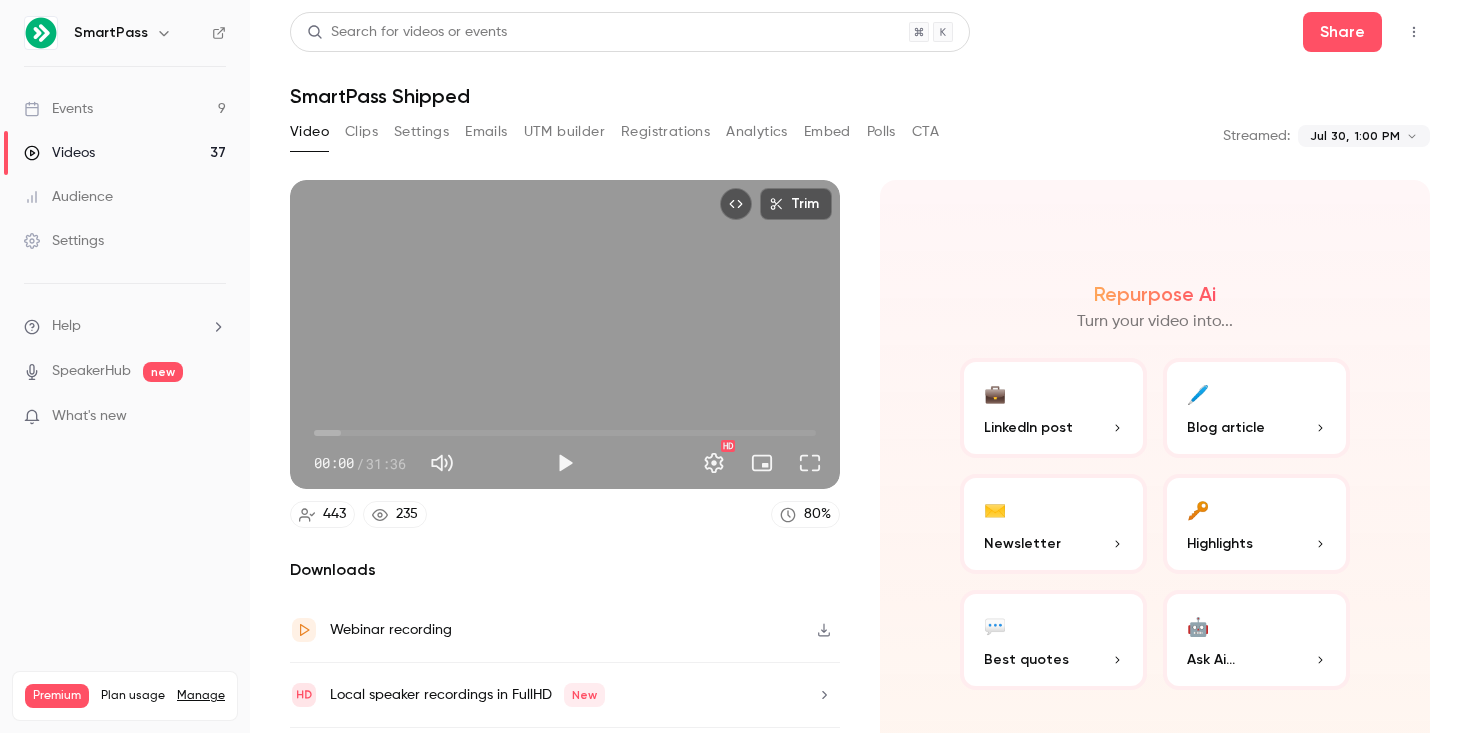 scroll, scrollTop: 59, scrollLeft: 0, axis: vertical 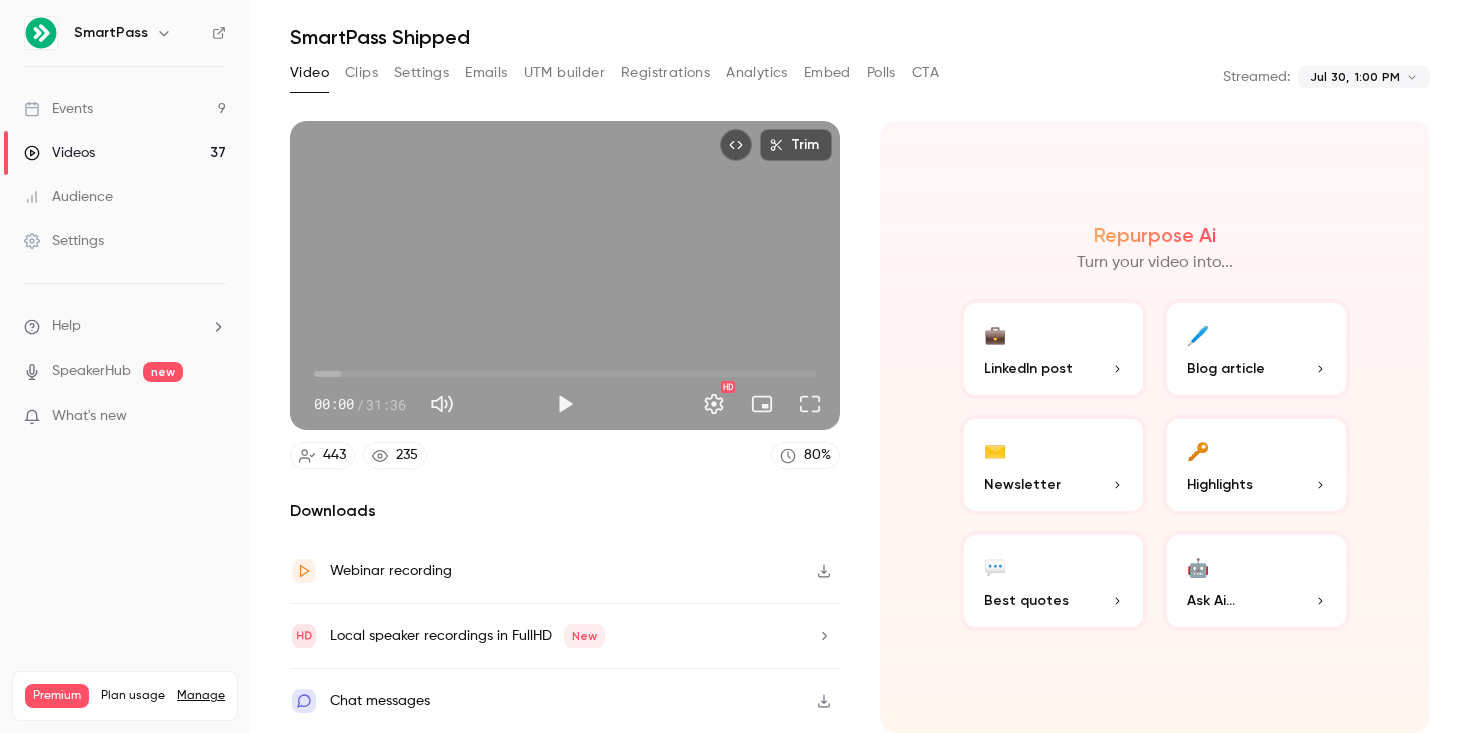 click on "Webinar recording" at bounding box center [391, 571] 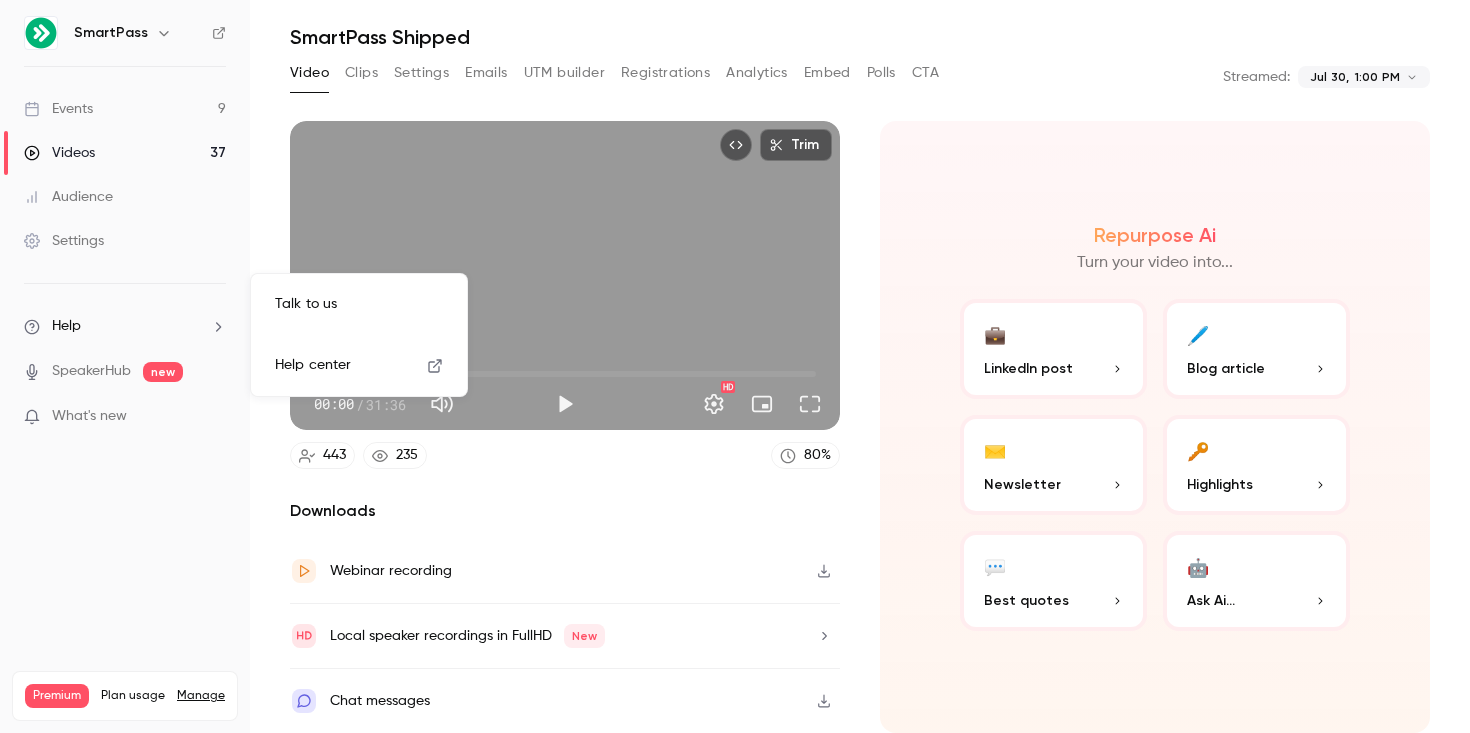 click on "Talk to us" at bounding box center (359, 304) 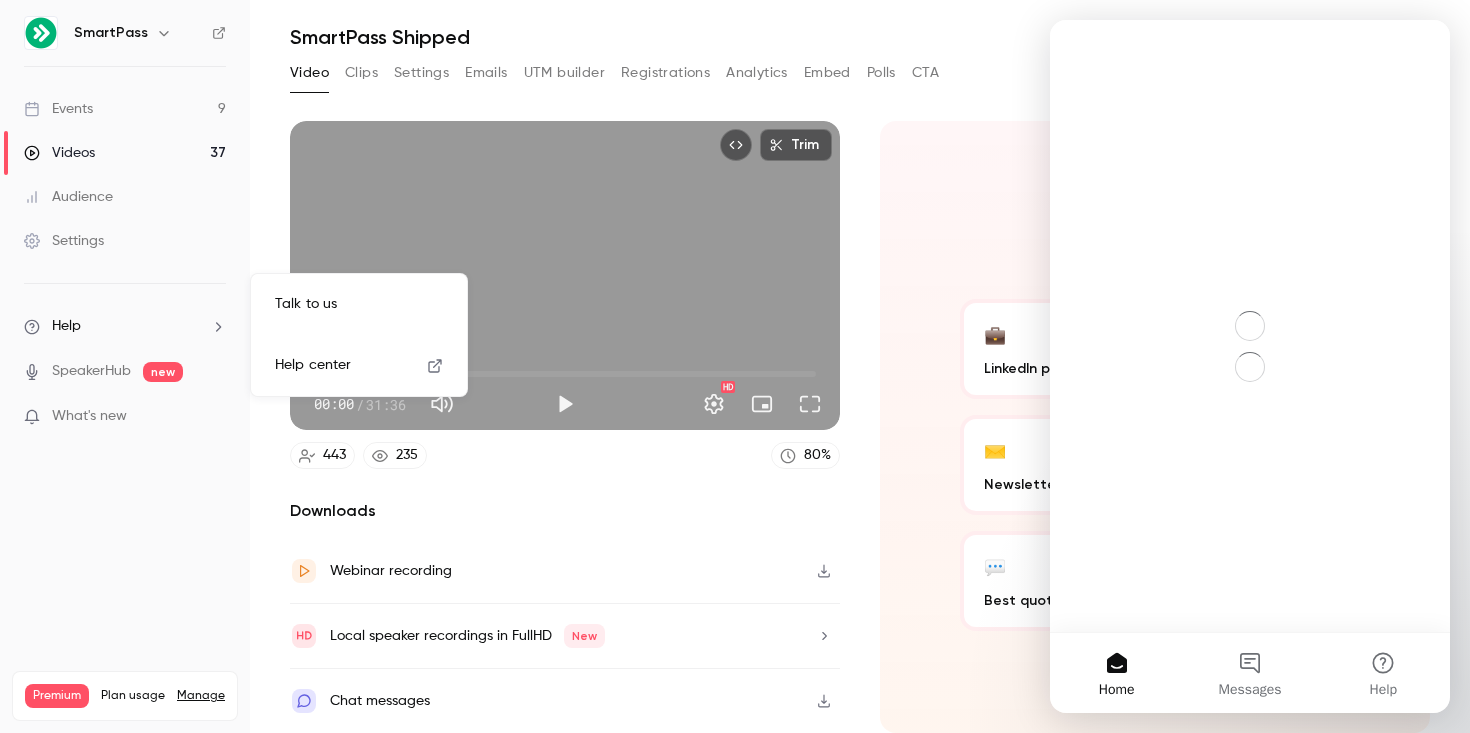 scroll, scrollTop: 0, scrollLeft: 0, axis: both 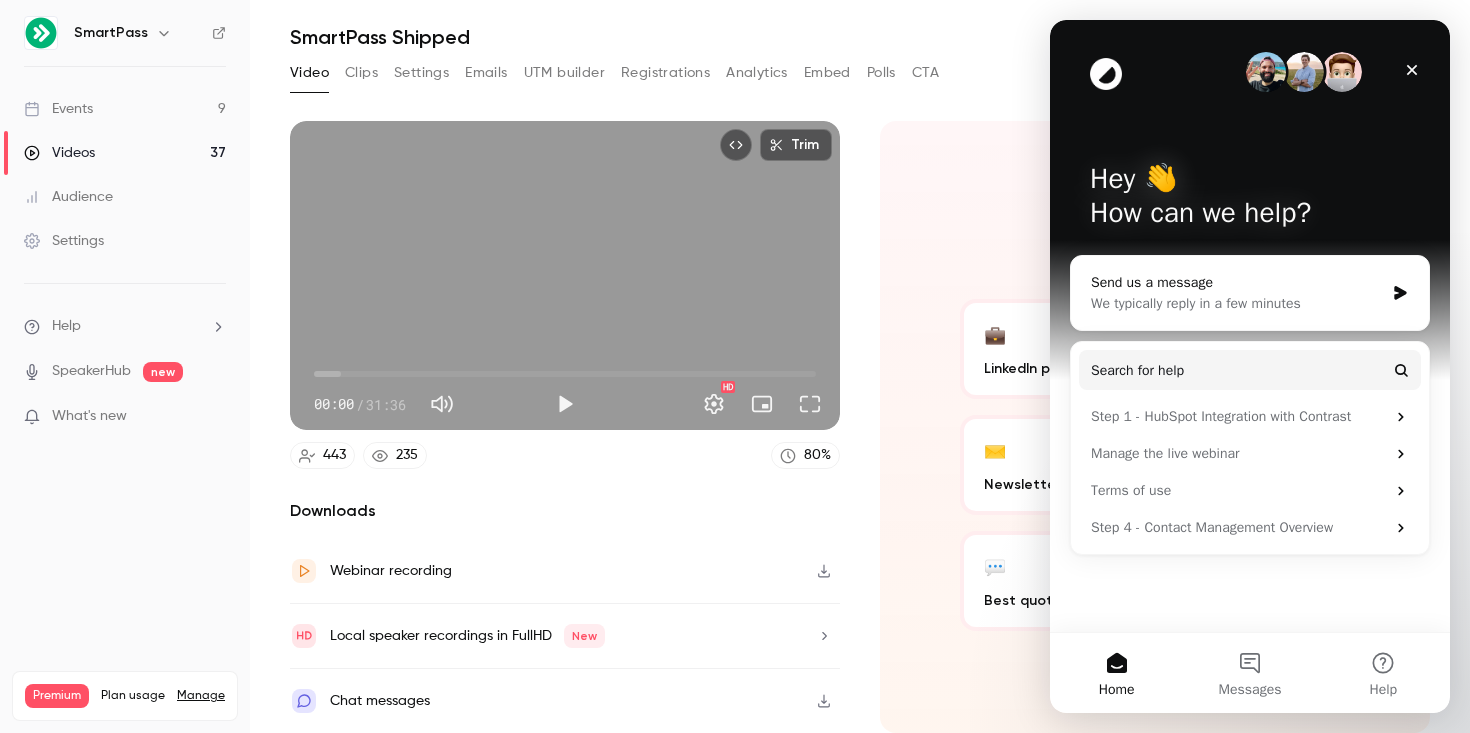 click on "Send us a message" at bounding box center (1237, 282) 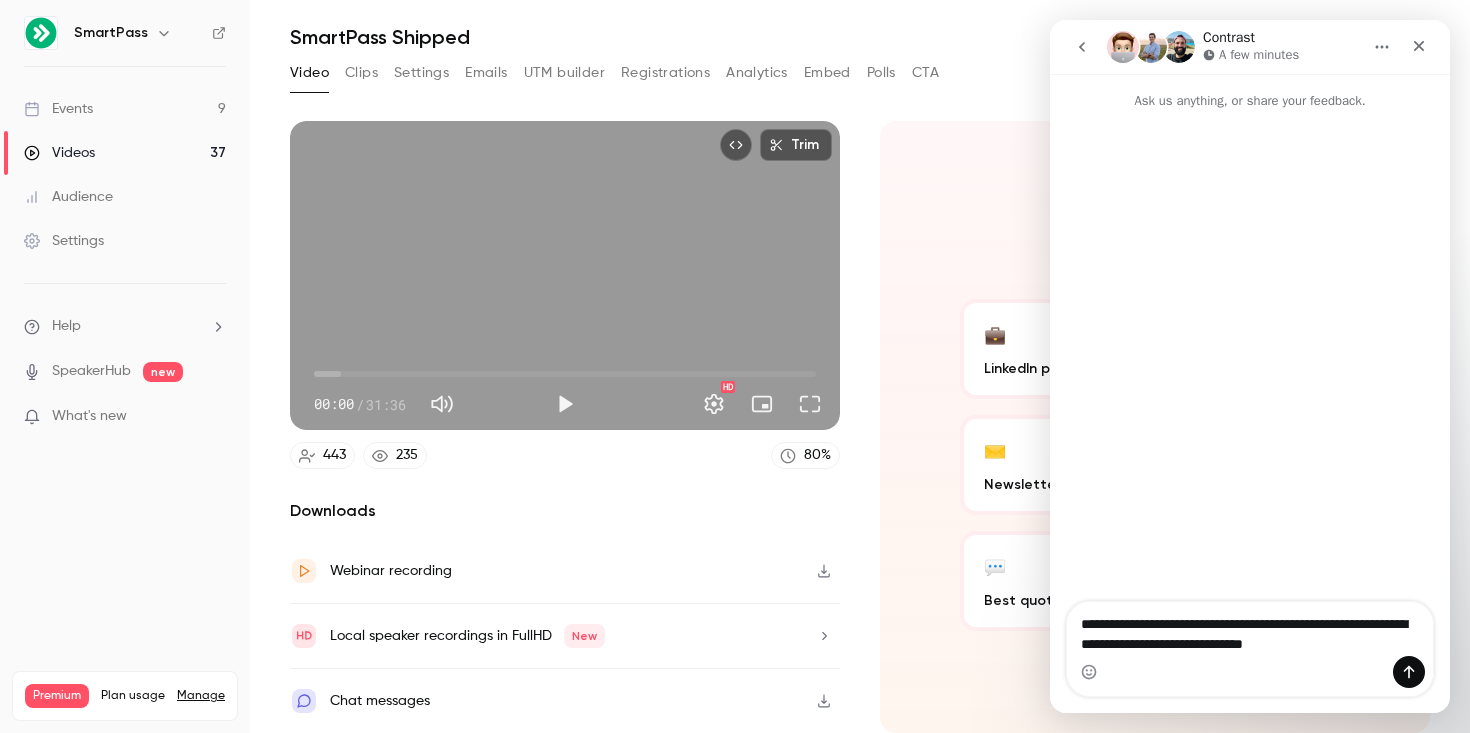 type on "**********" 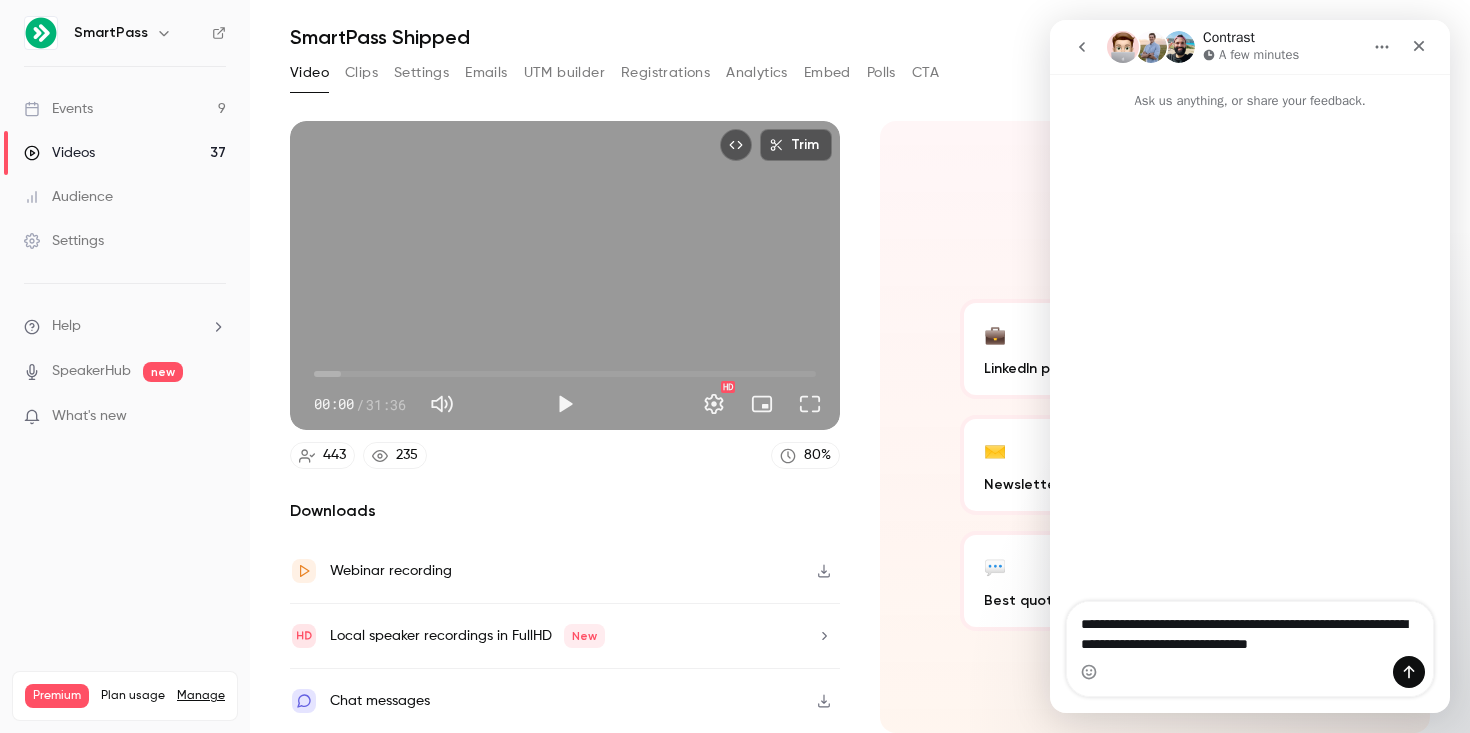 type 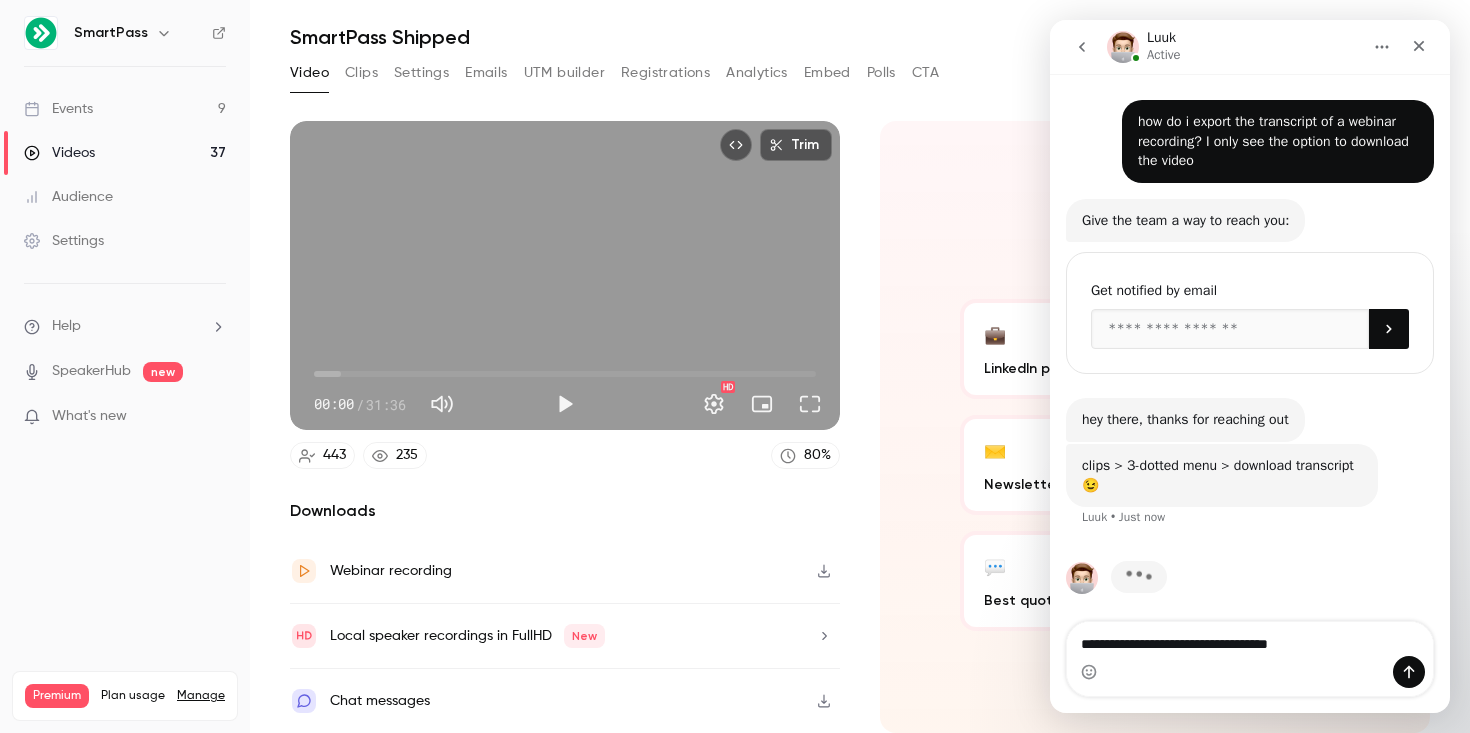 scroll, scrollTop: 39, scrollLeft: 0, axis: vertical 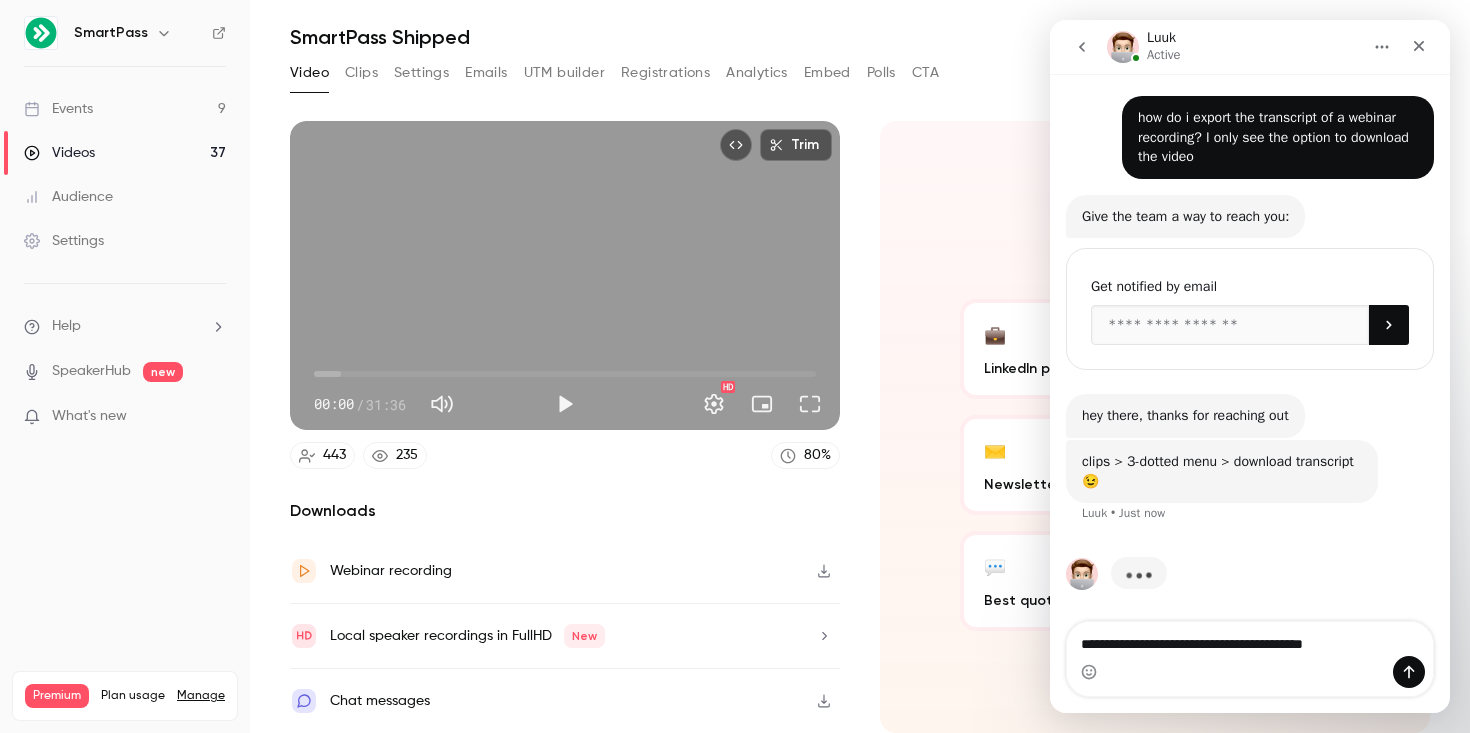 type on "**********" 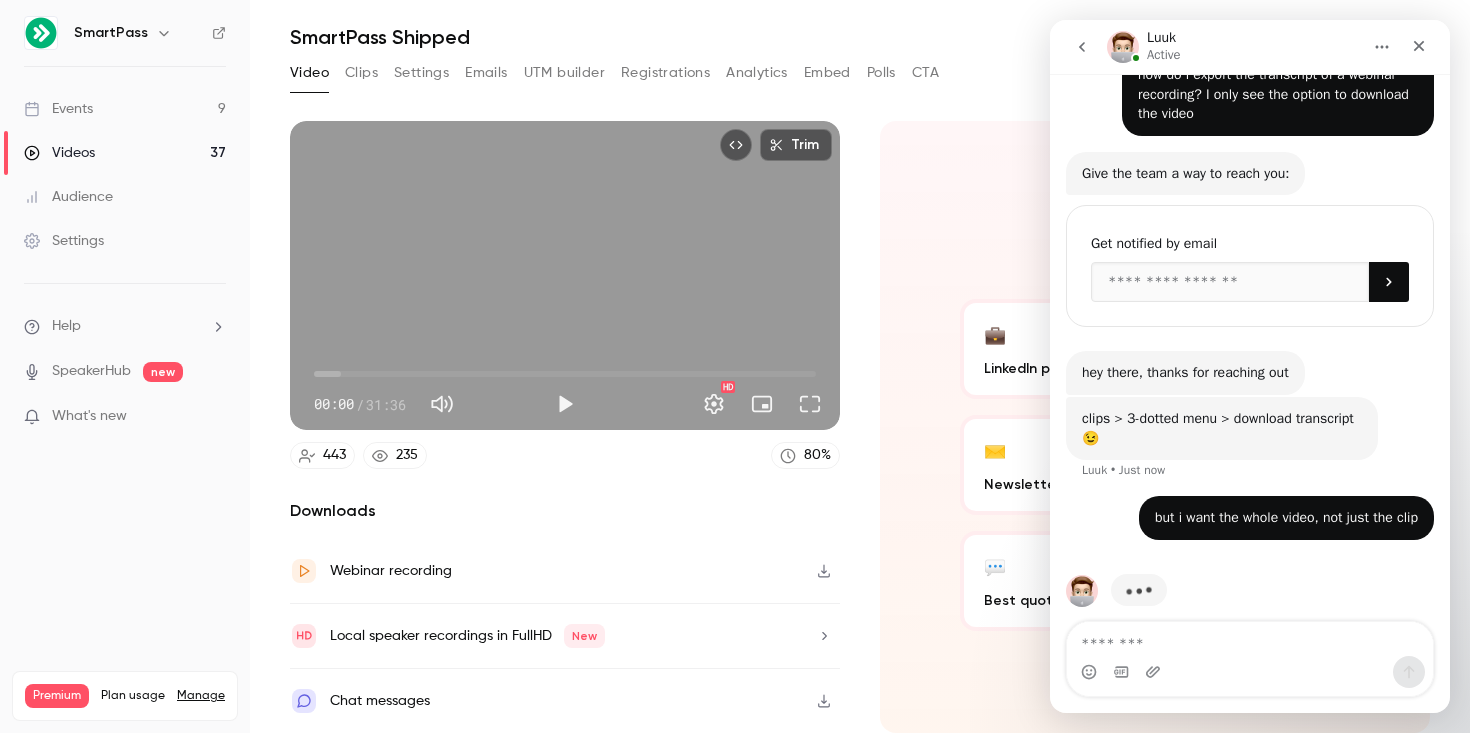 scroll, scrollTop: 99, scrollLeft: 0, axis: vertical 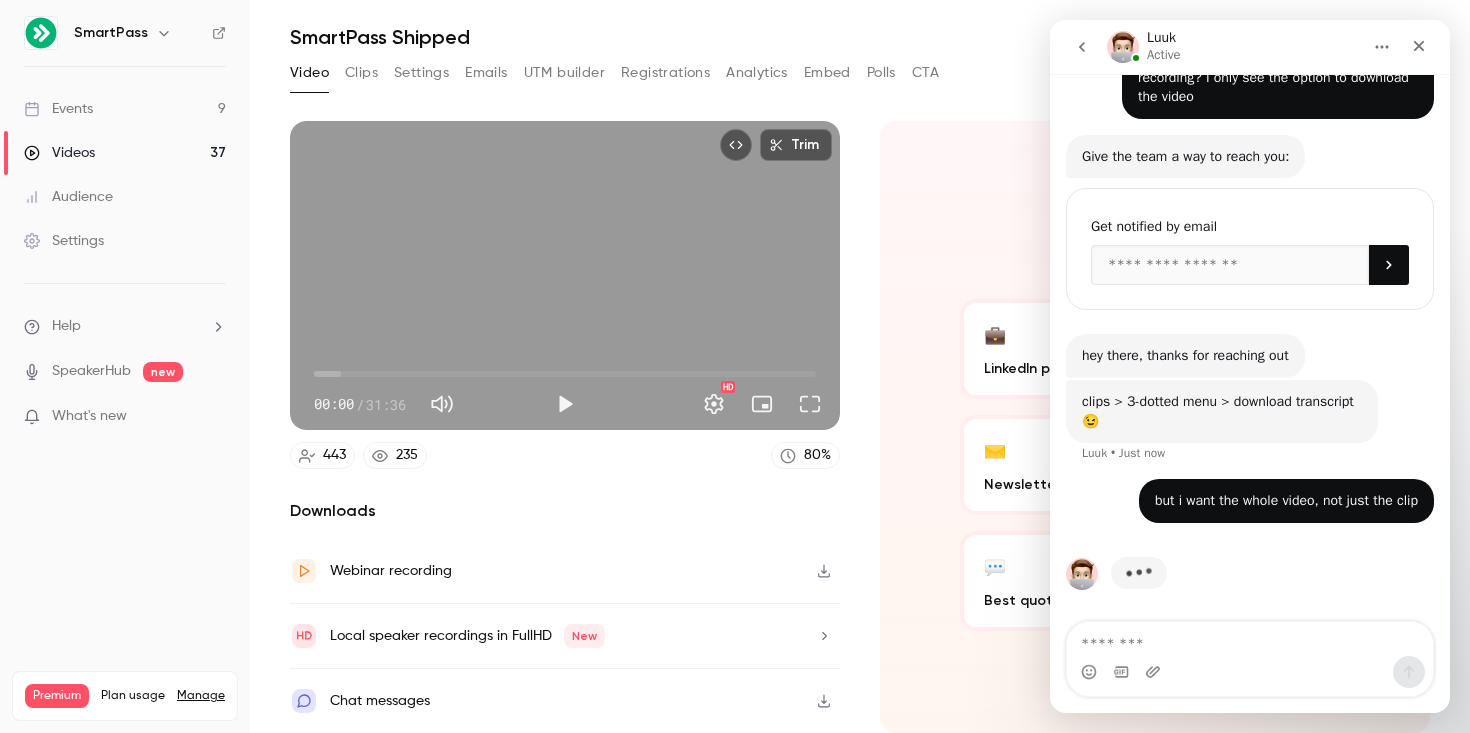 click on "Clips" at bounding box center [361, 73] 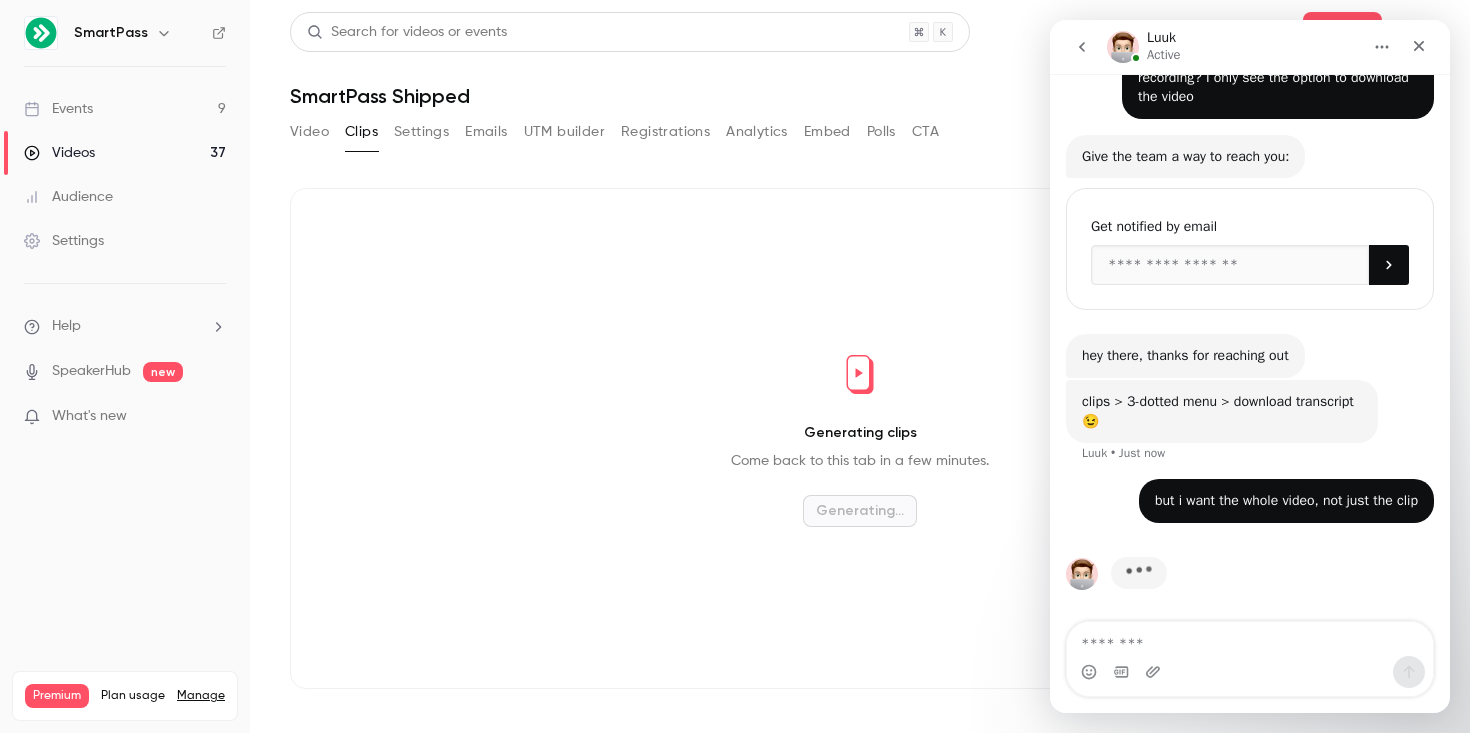 scroll, scrollTop: 0, scrollLeft: 0, axis: both 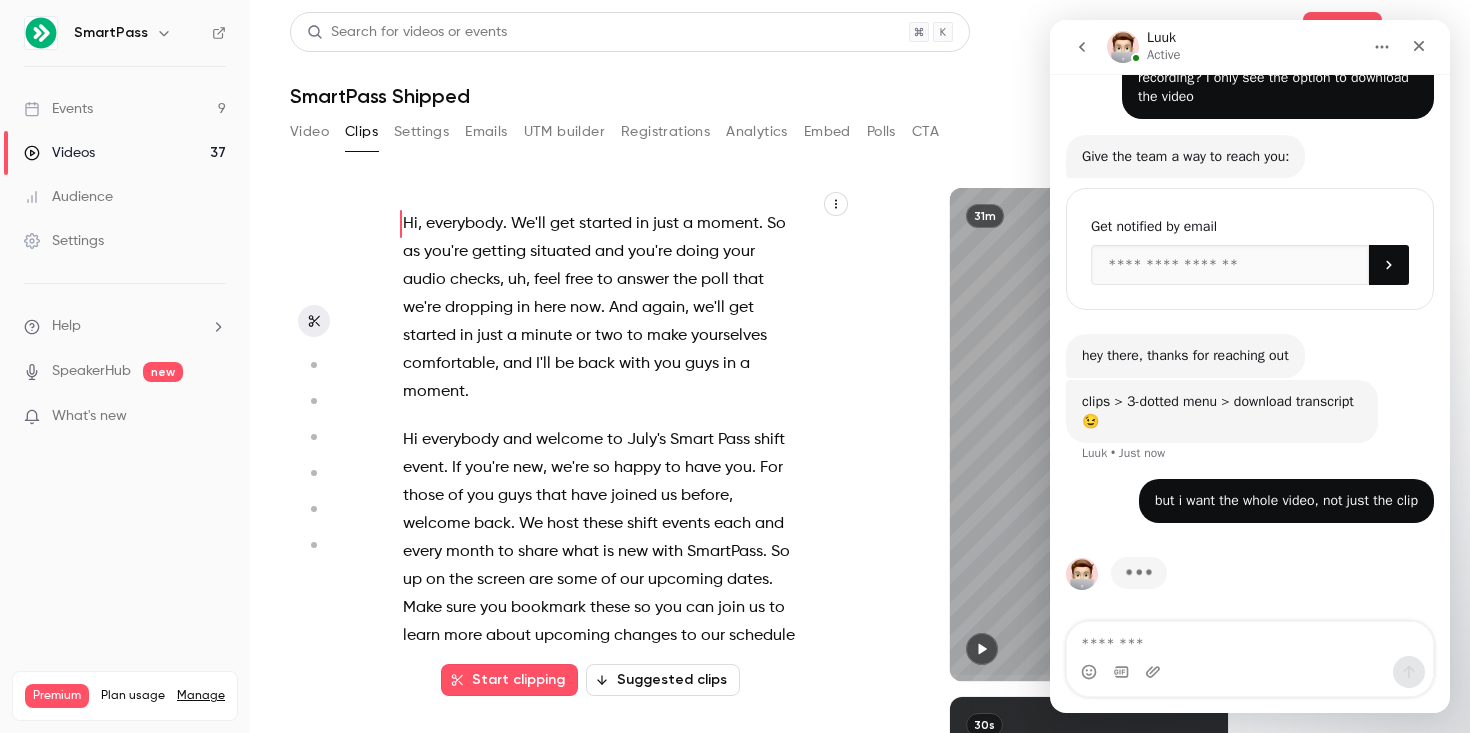 click at bounding box center [836, 204] 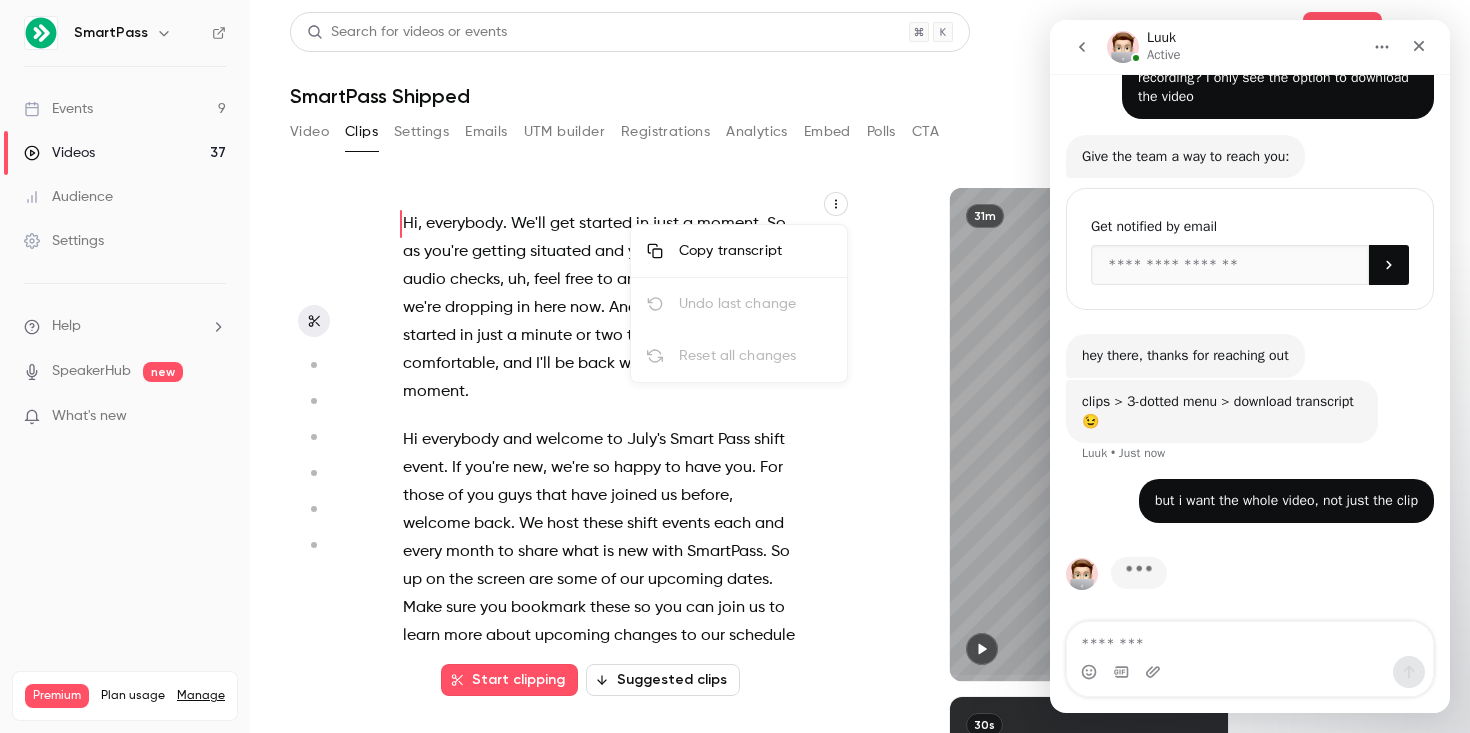 click on "Copy transcript" at bounding box center [755, 251] 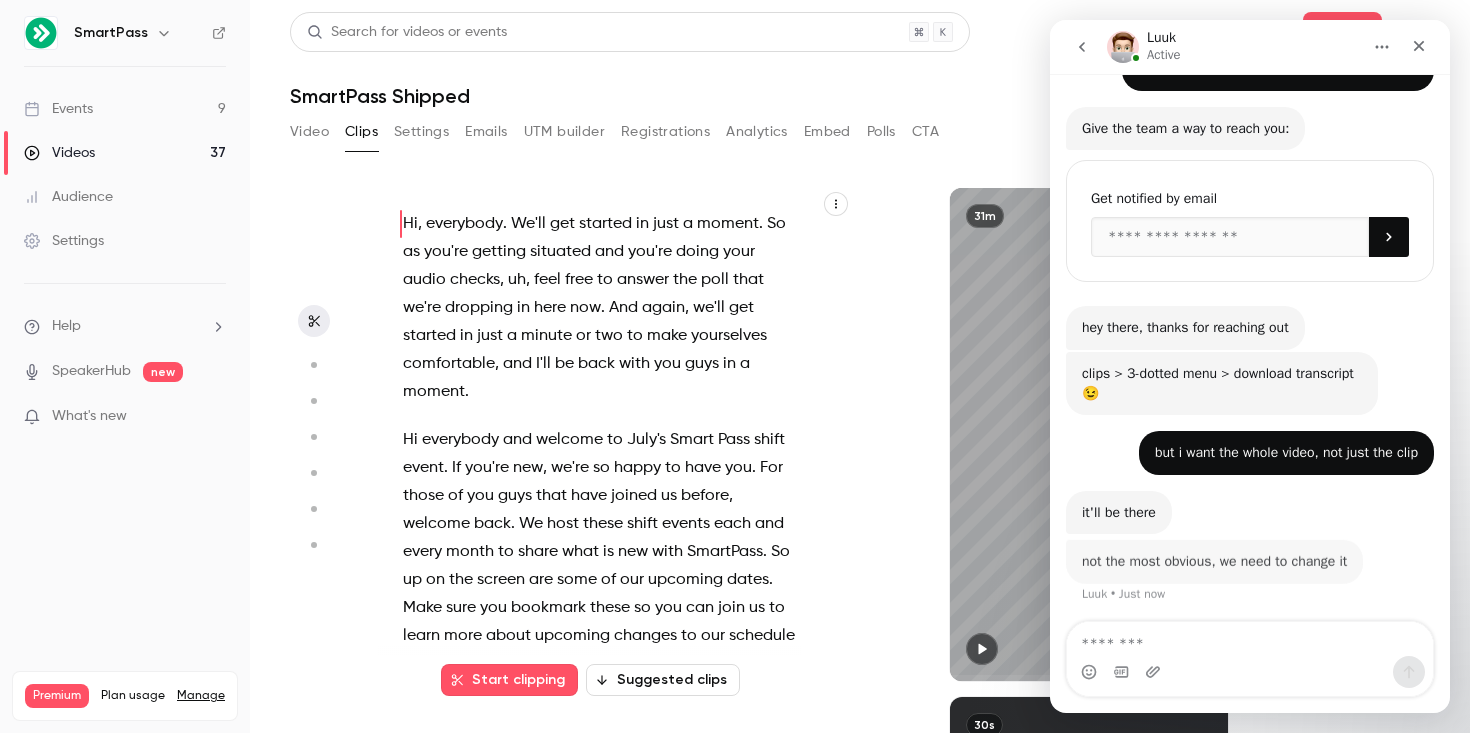 scroll, scrollTop: 127, scrollLeft: 0, axis: vertical 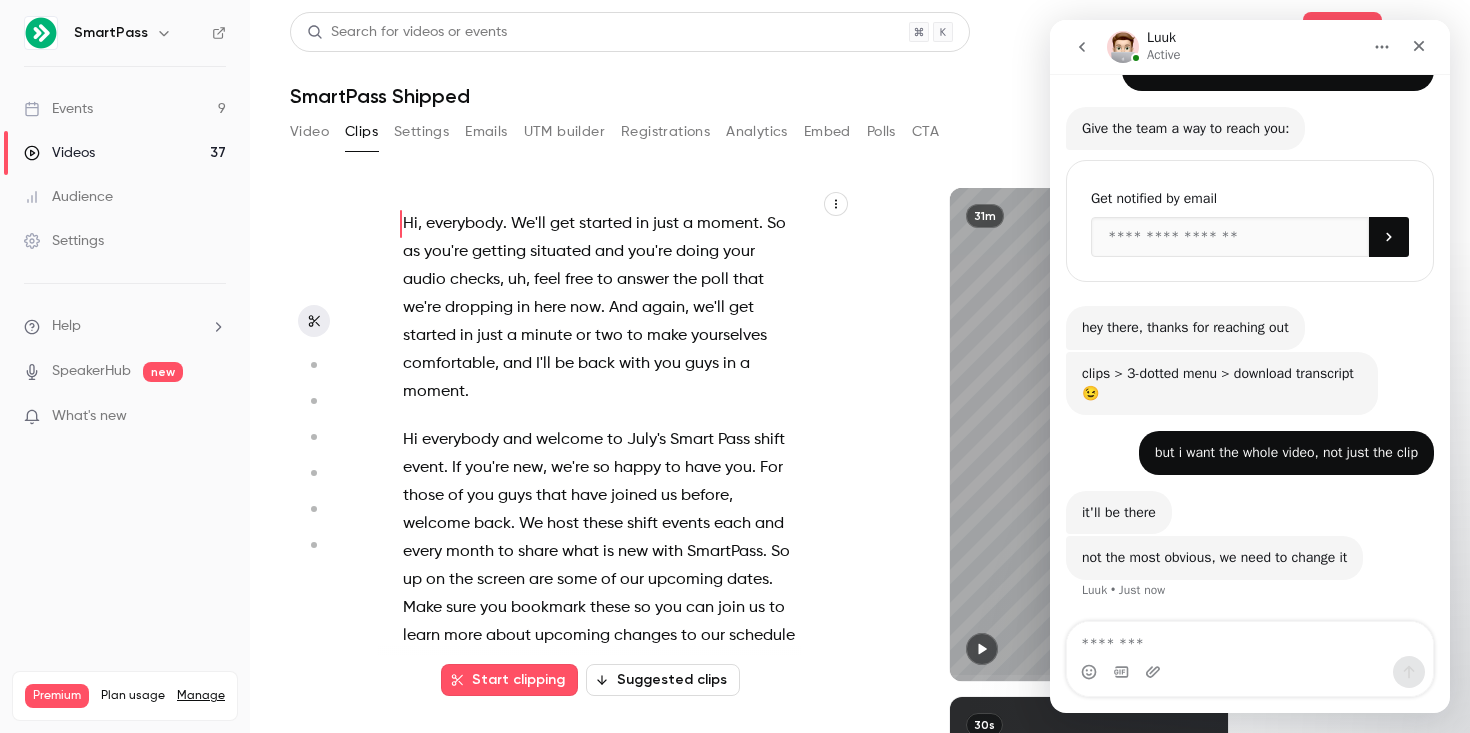 click at bounding box center [600, 210] 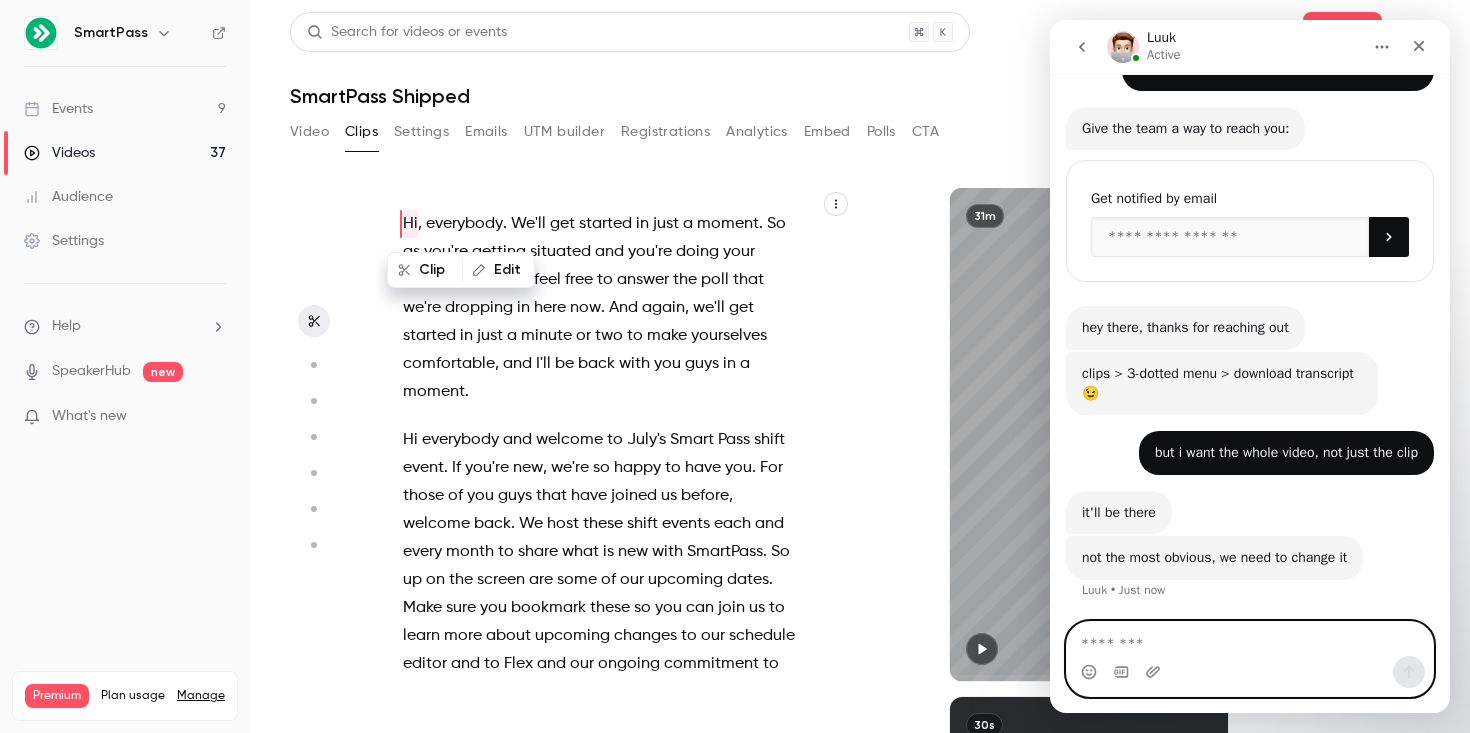 click at bounding box center [1250, 639] 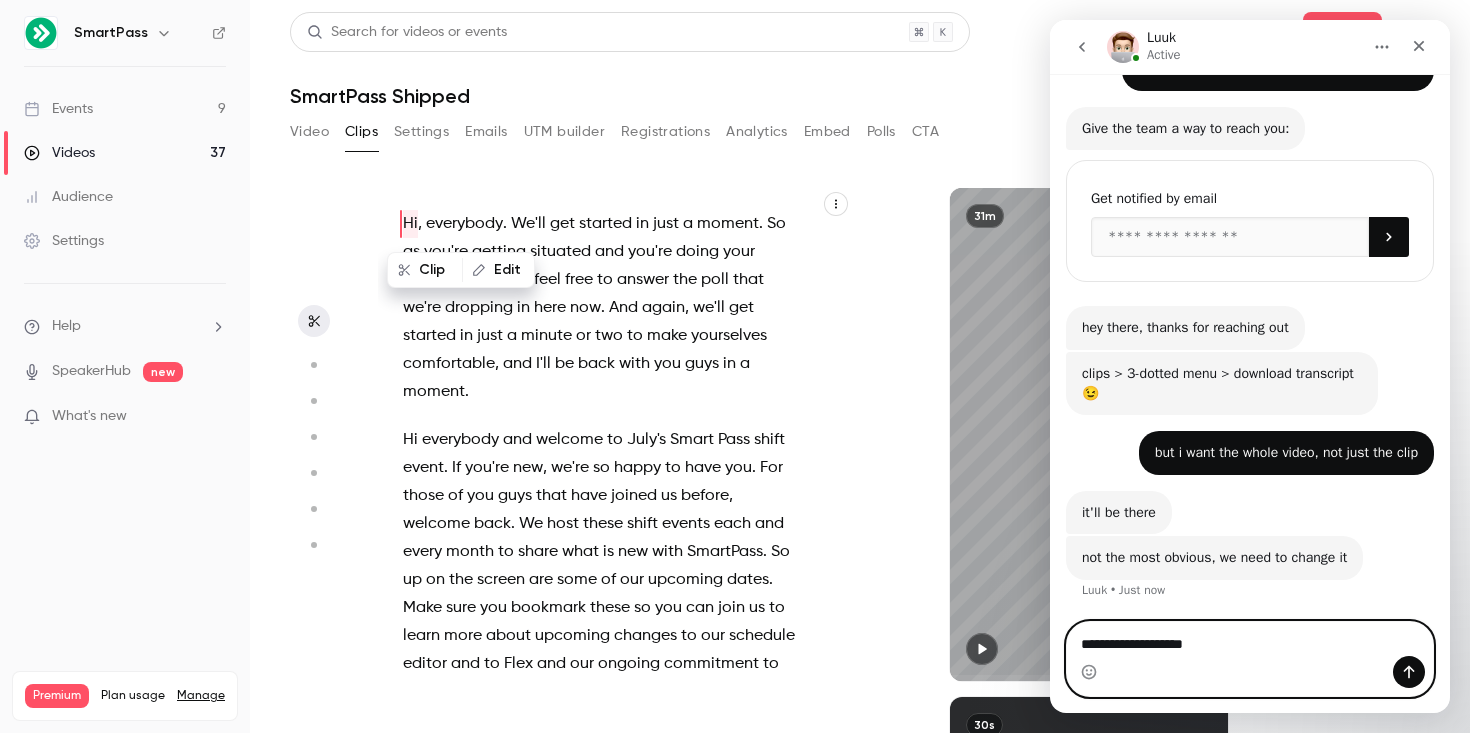 type on "**********" 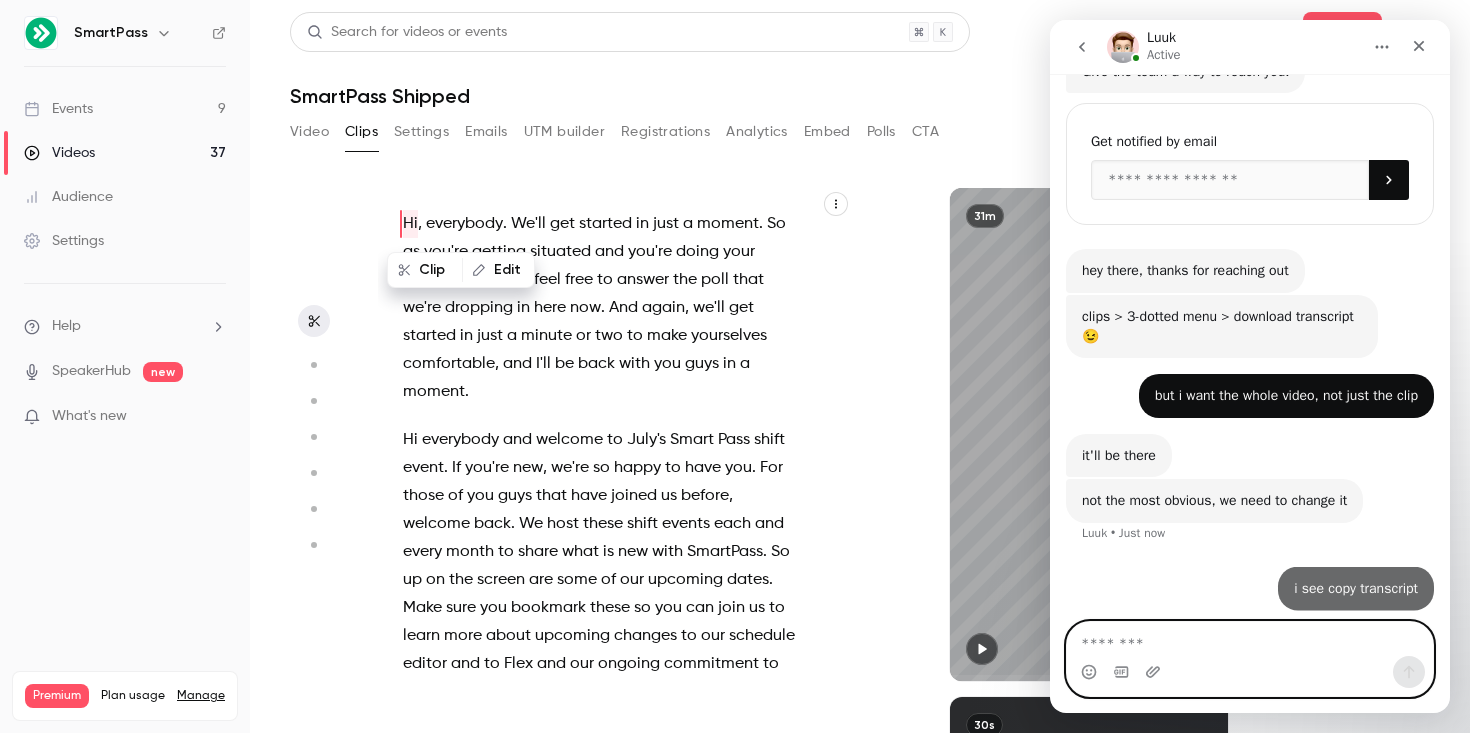 scroll, scrollTop: 186, scrollLeft: 0, axis: vertical 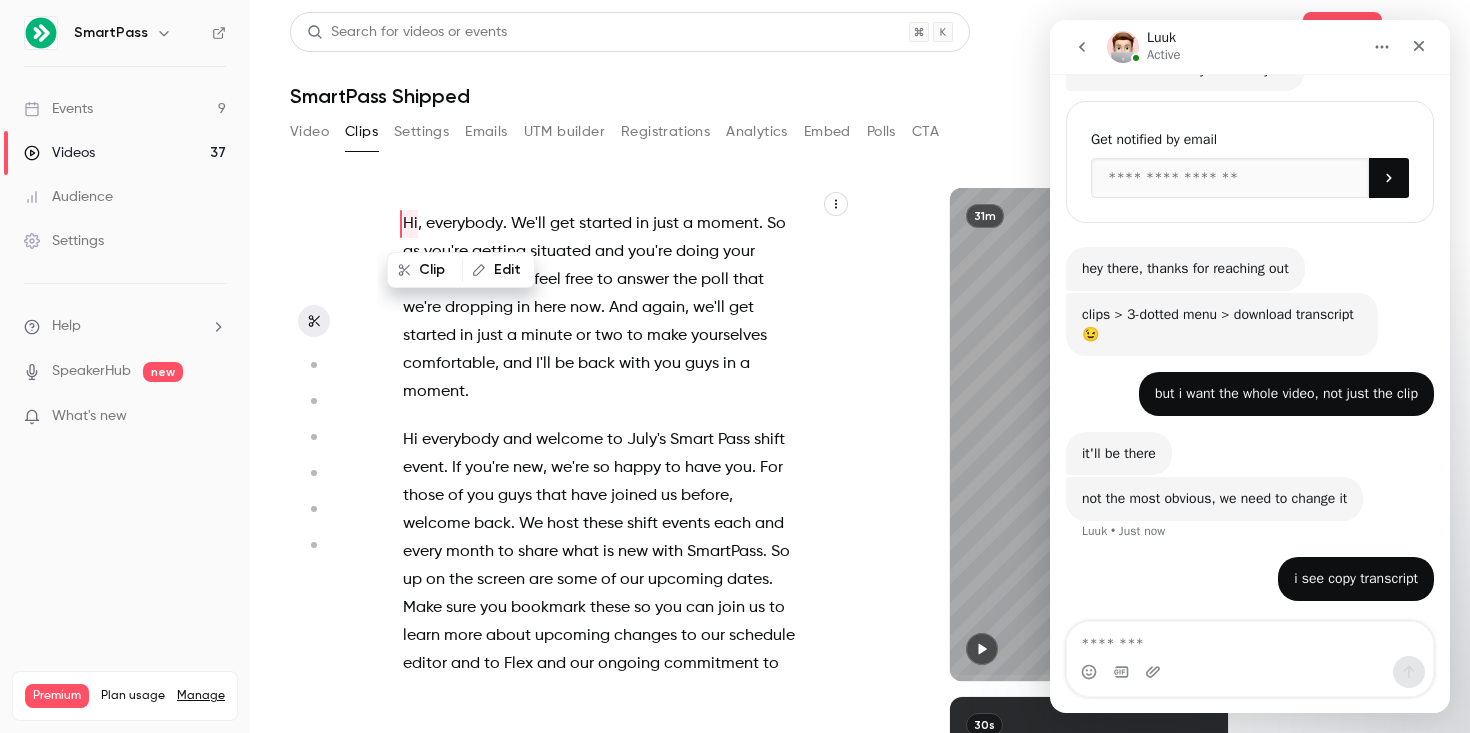 click at bounding box center (836, 204) 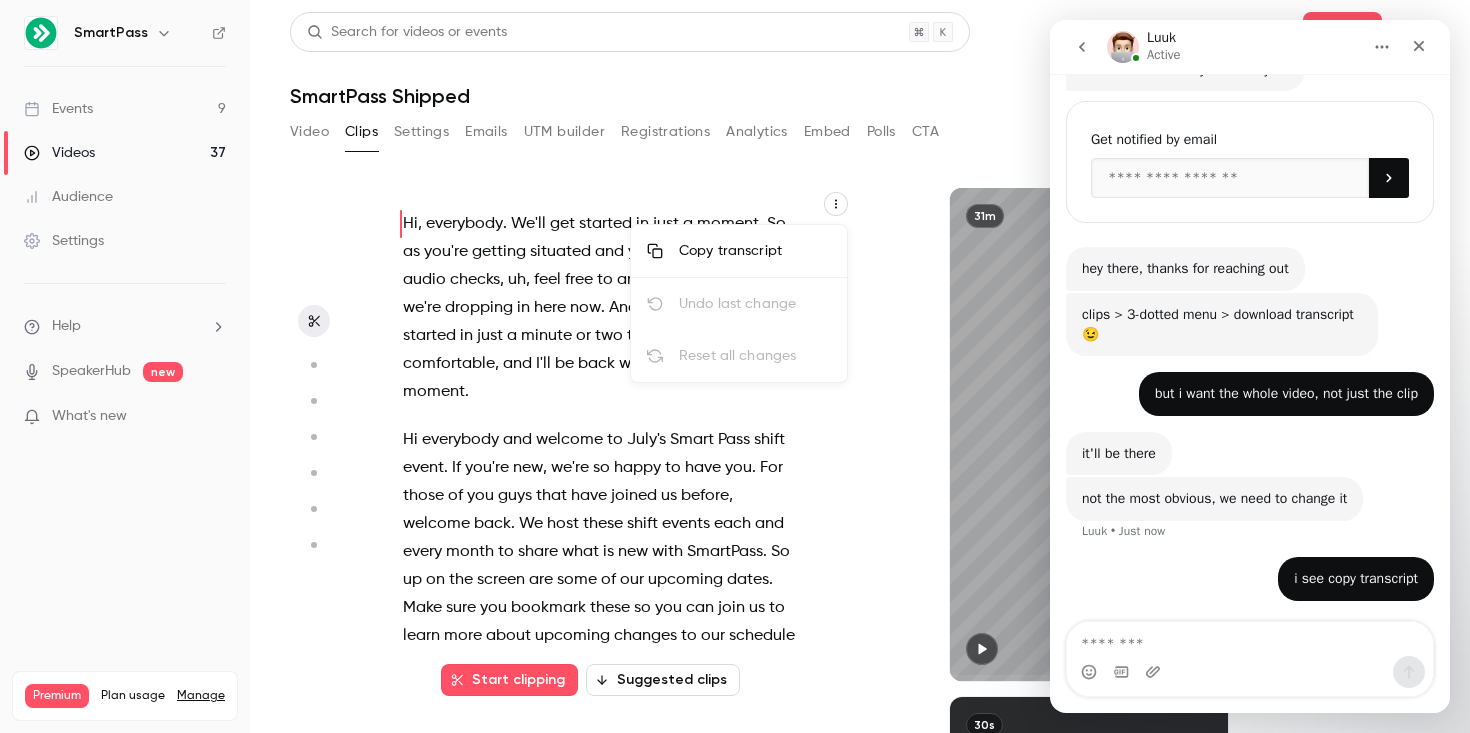 click 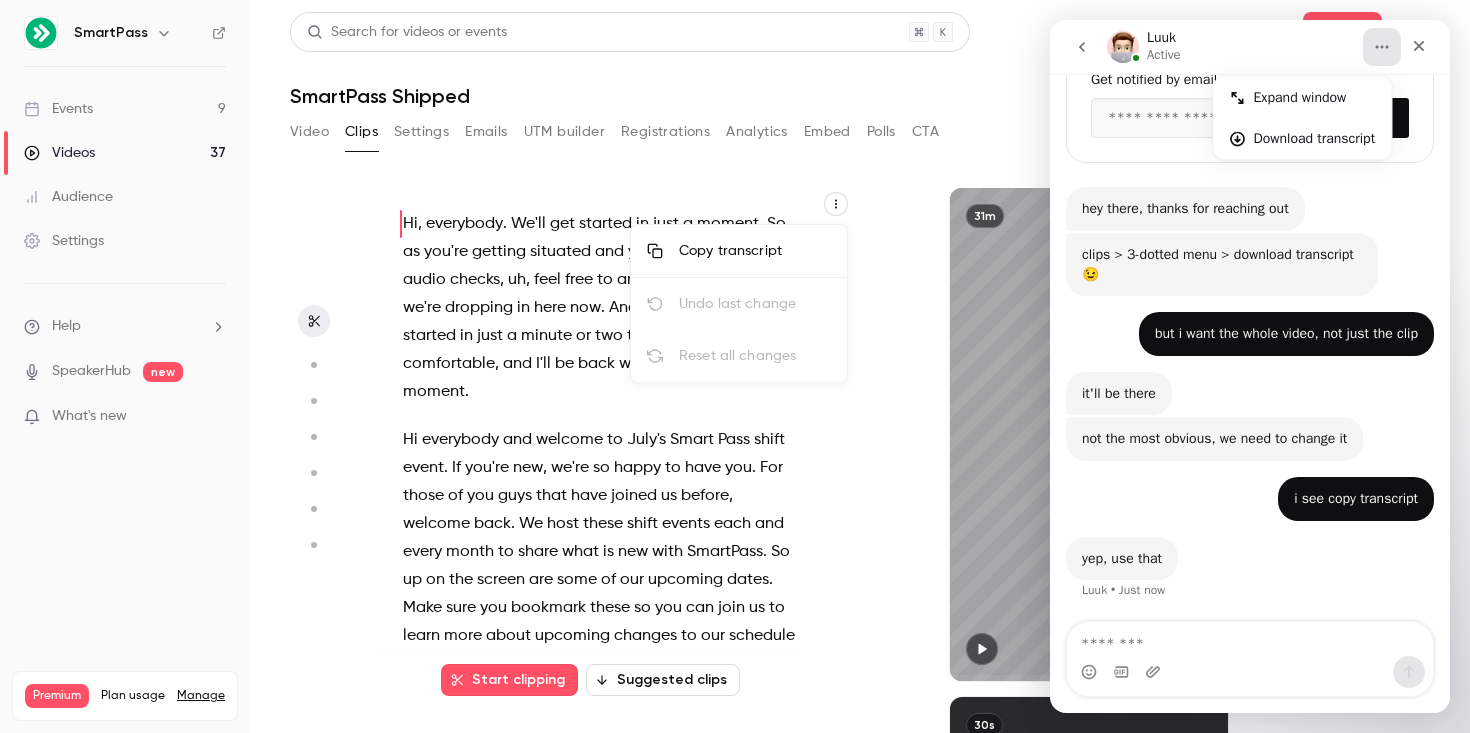 scroll, scrollTop: 246, scrollLeft: 0, axis: vertical 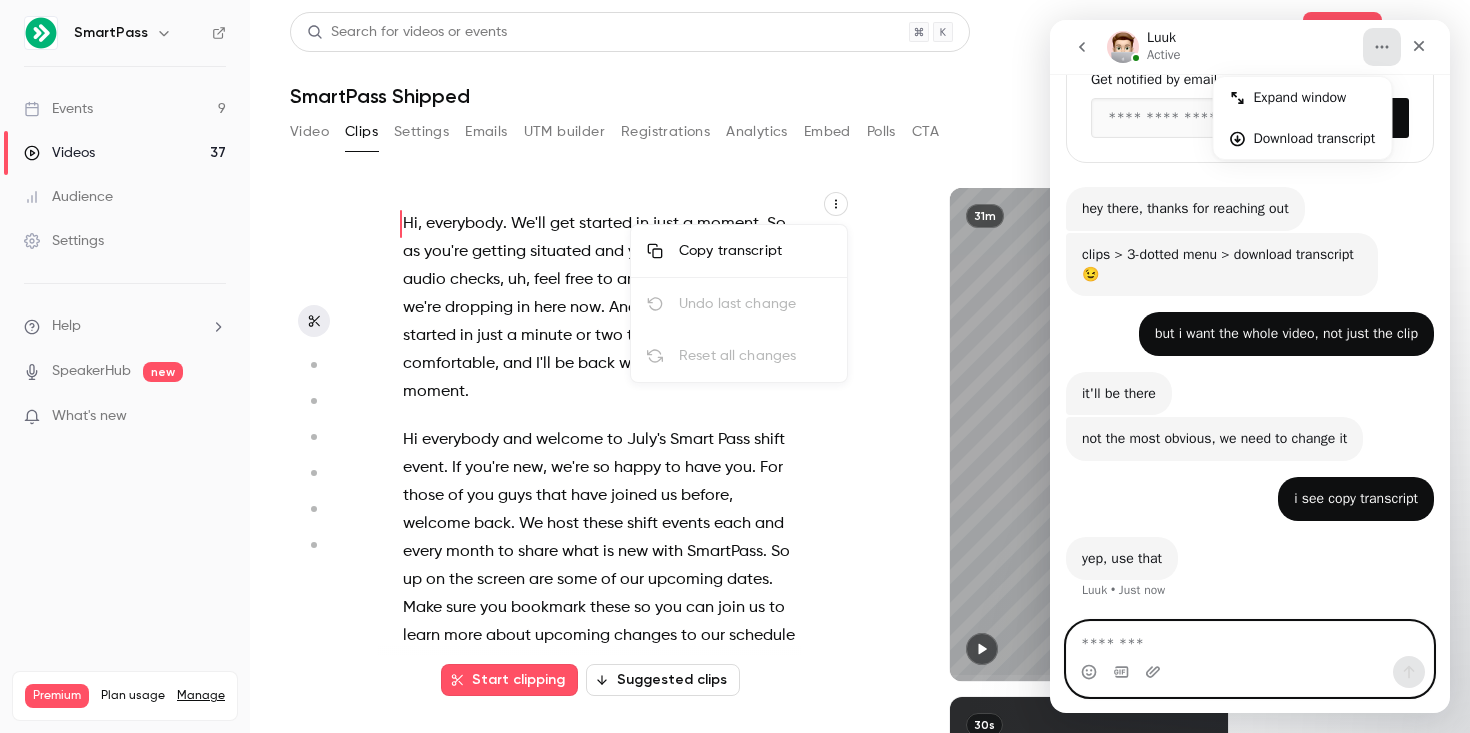 click at bounding box center (1250, 639) 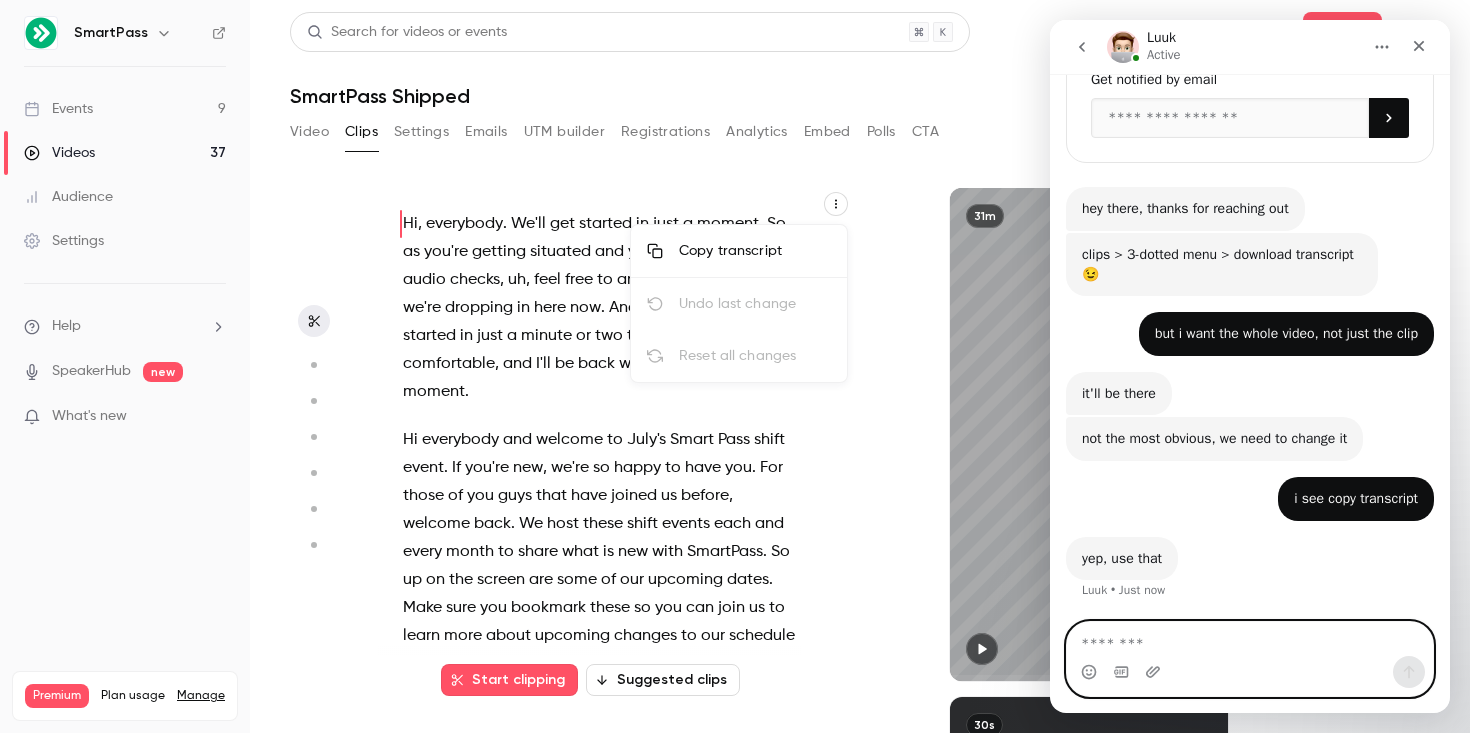 click at bounding box center [1250, 639] 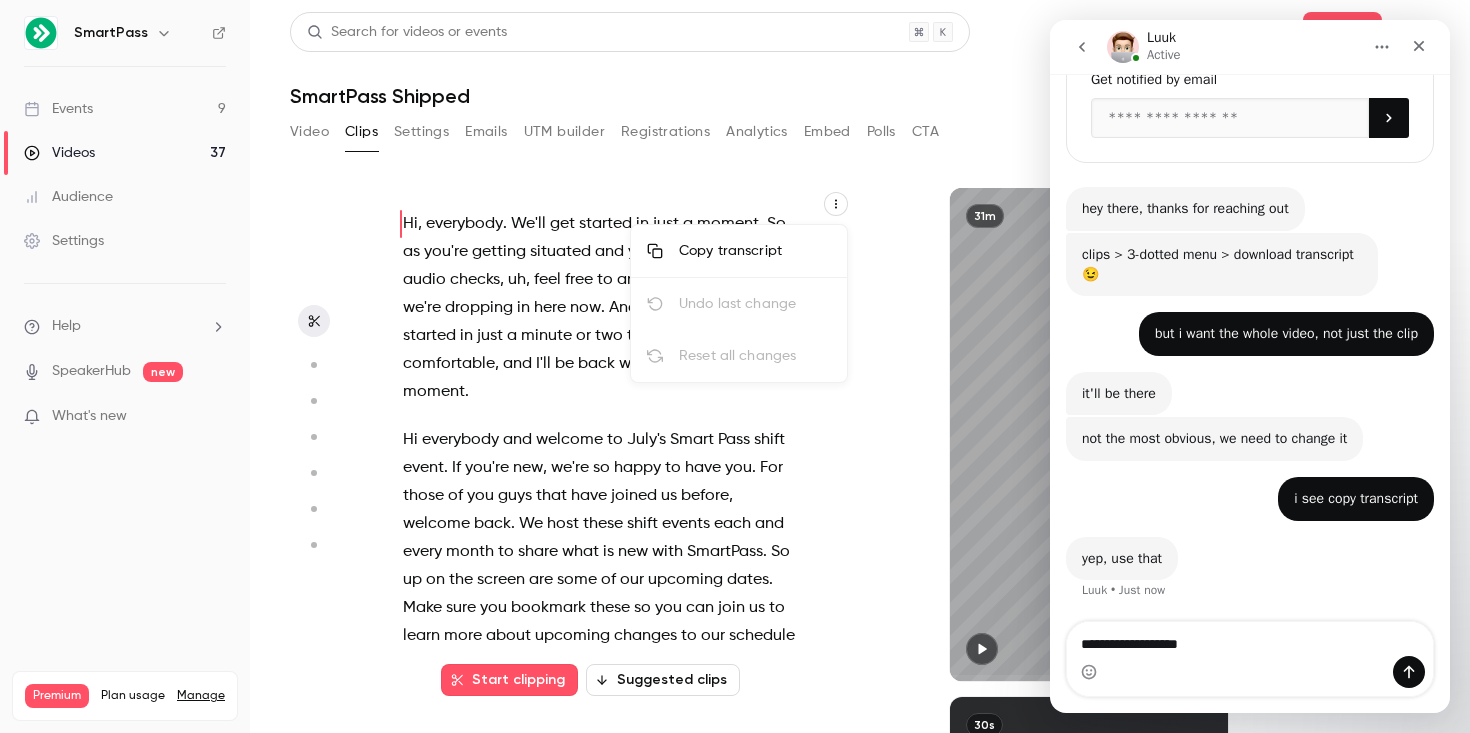 click on "clips > 3-dotted menu > download transcript 😉" at bounding box center [1222, 264] 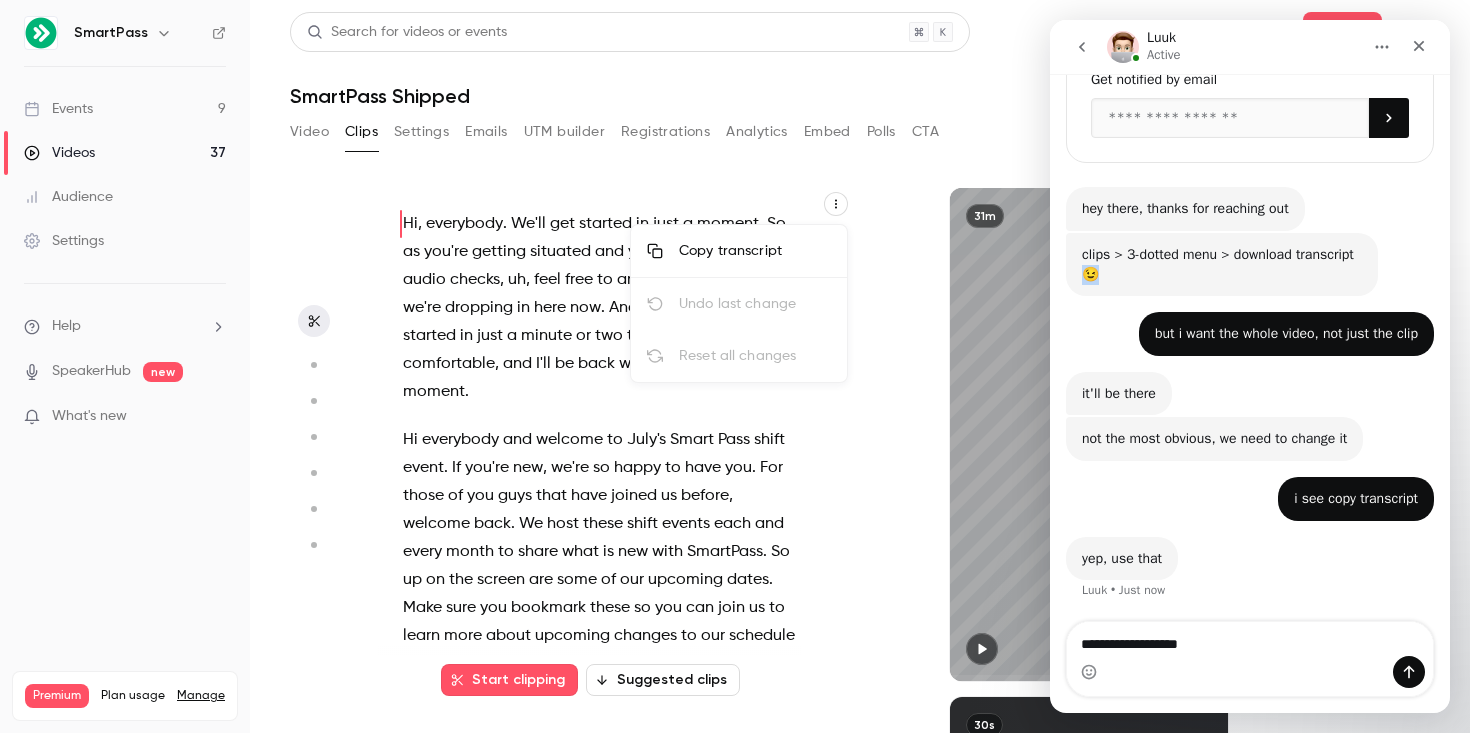 click on "clips > 3-dotted menu > download transcript 😉" at bounding box center [1222, 264] 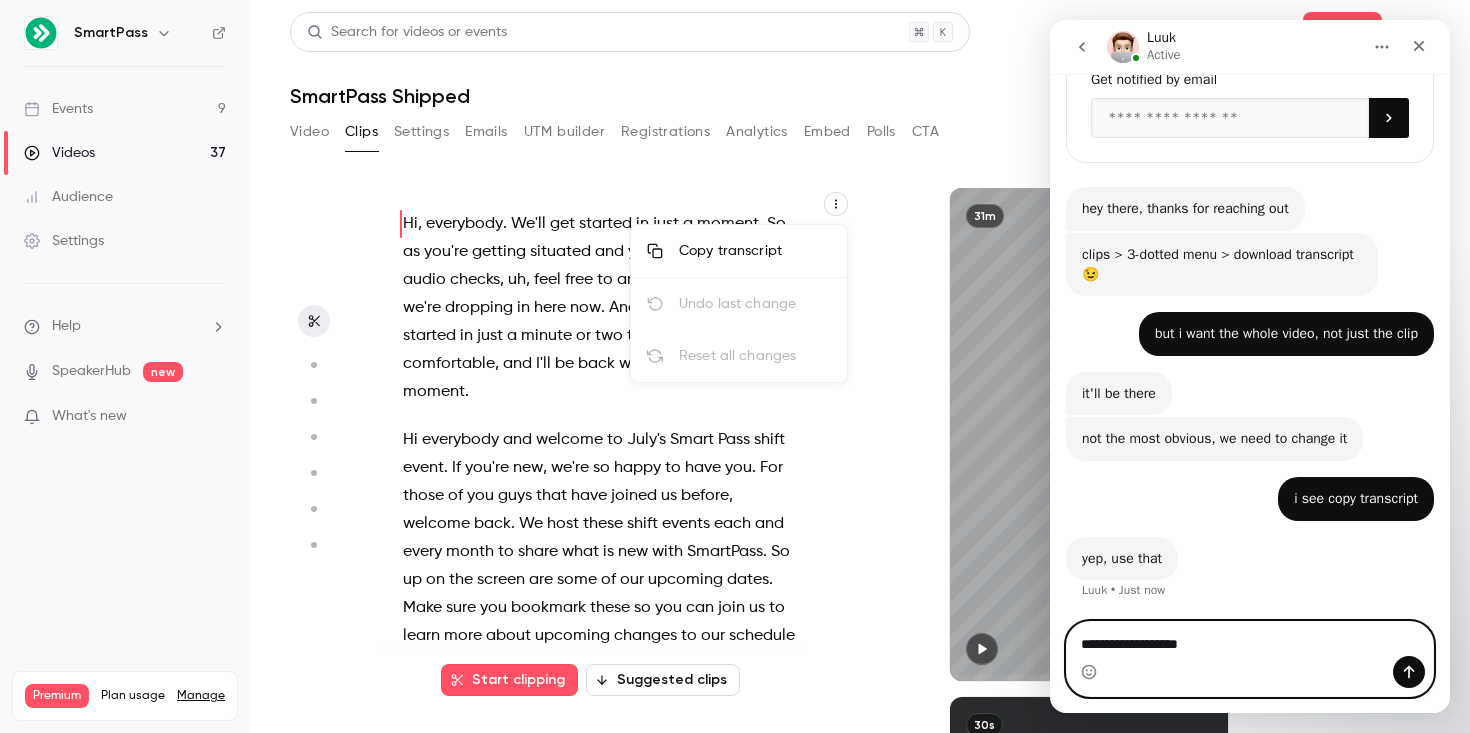 click on "**********" at bounding box center (1250, 639) 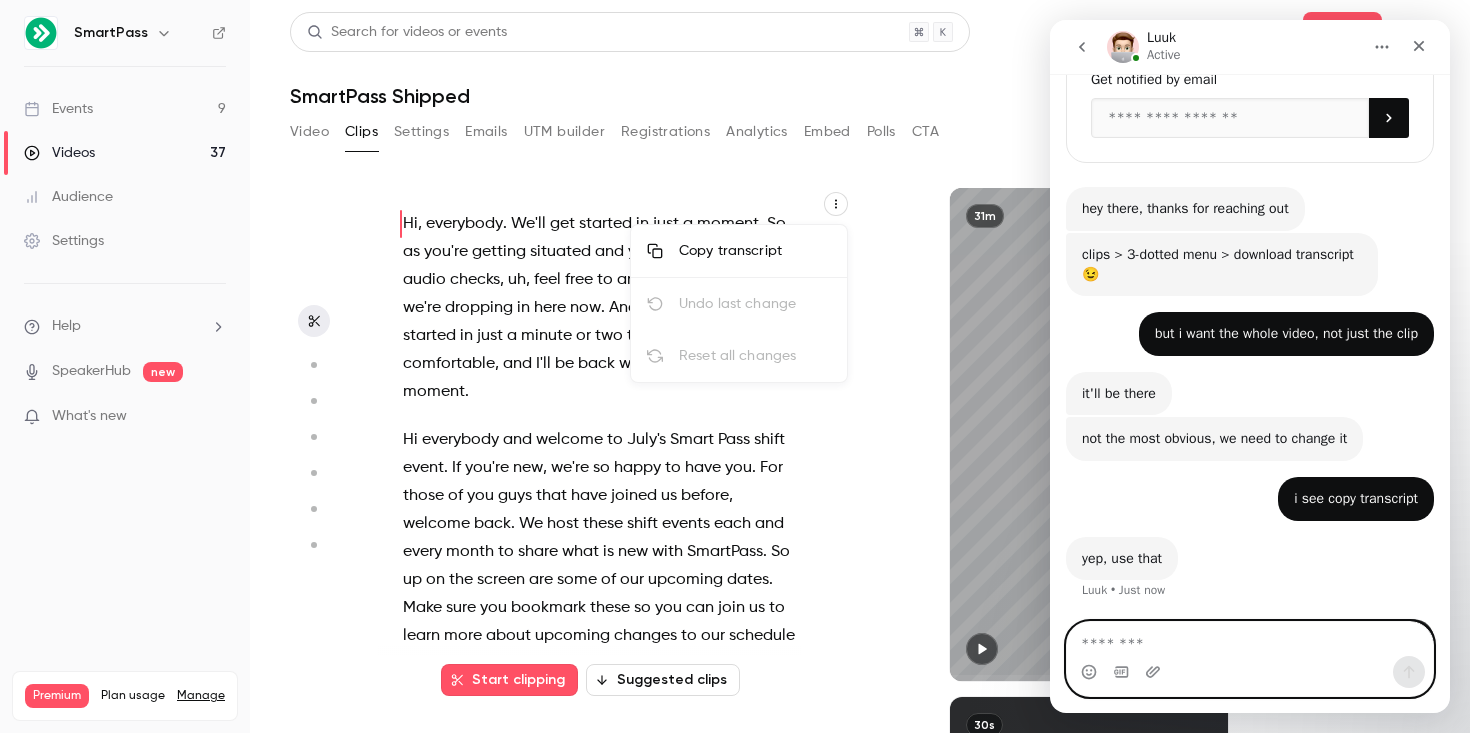 scroll, scrollTop: 305, scrollLeft: 0, axis: vertical 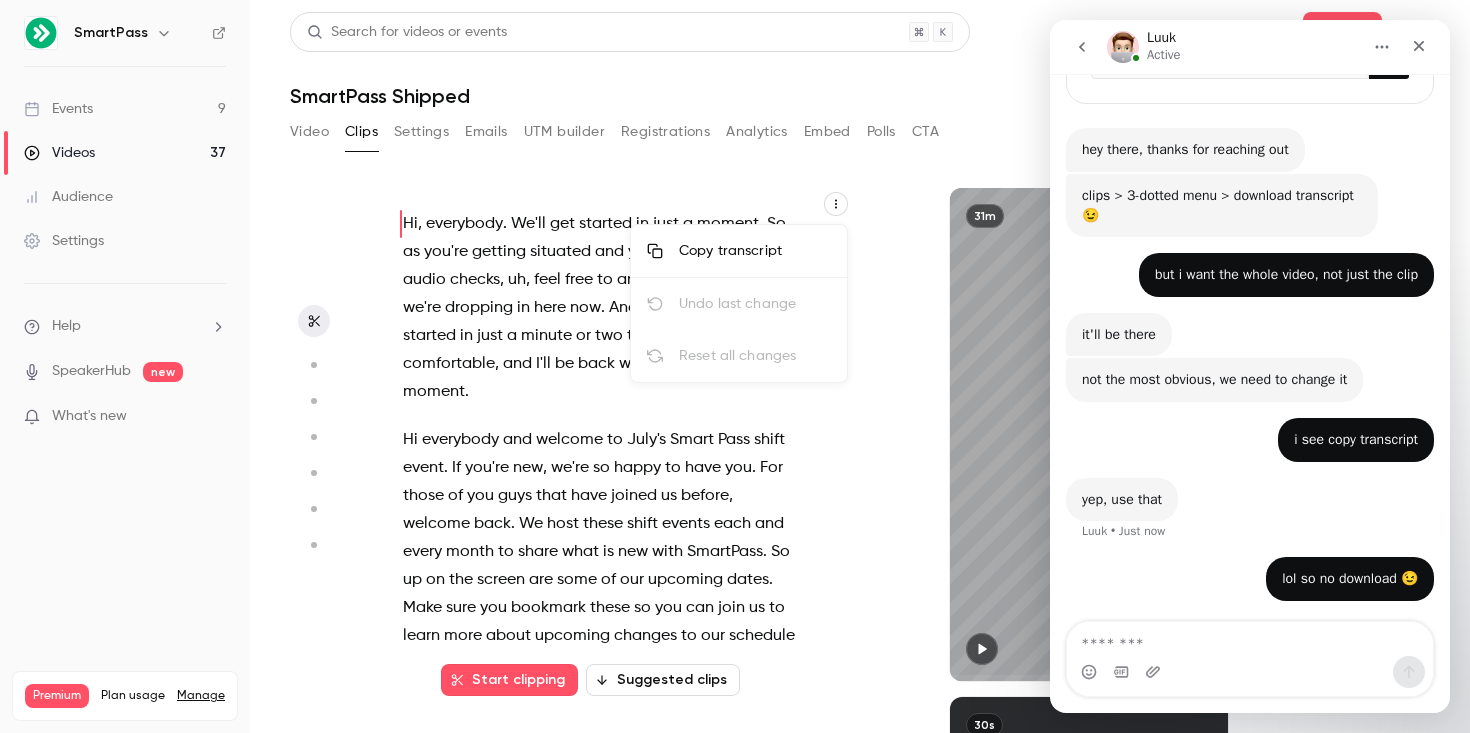 click 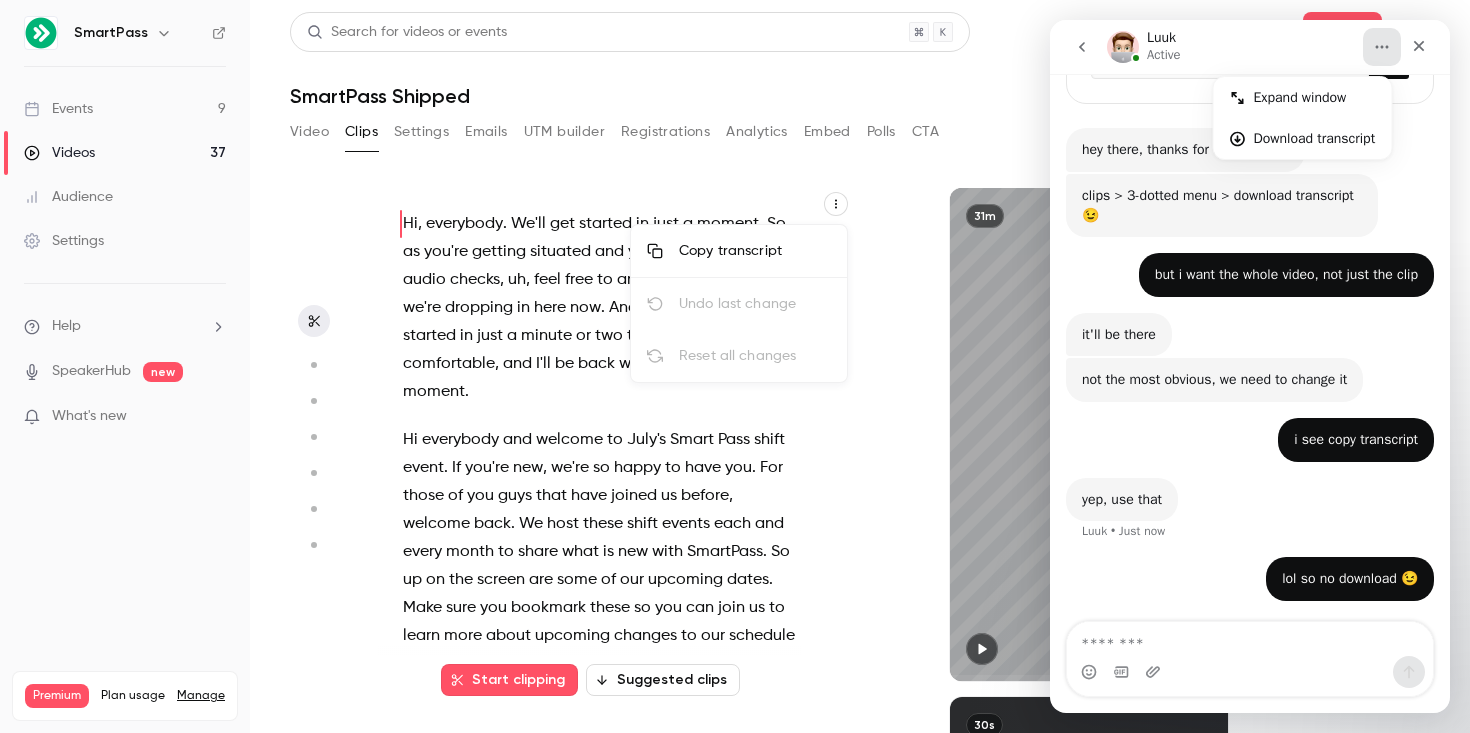 click at bounding box center [735, 366] 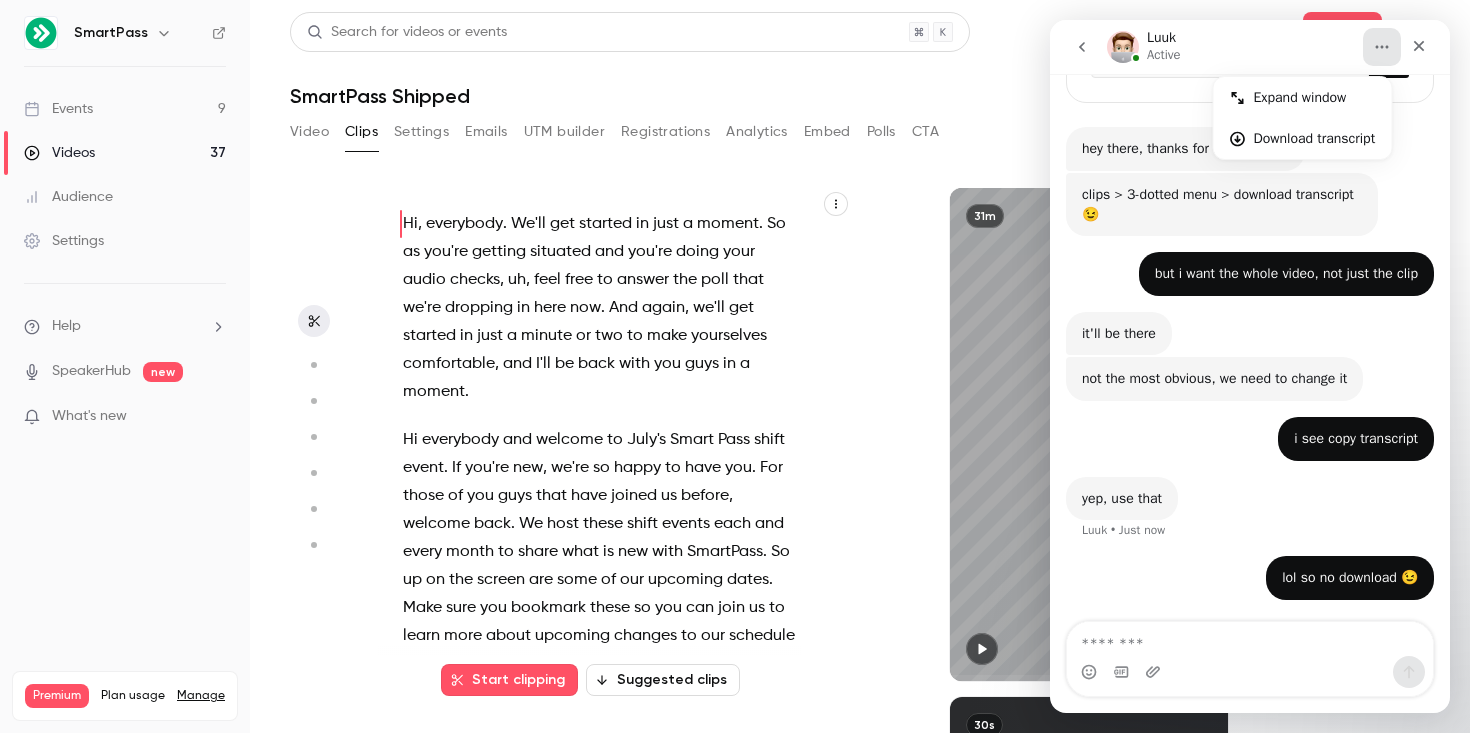 scroll, scrollTop: 382, scrollLeft: 0, axis: vertical 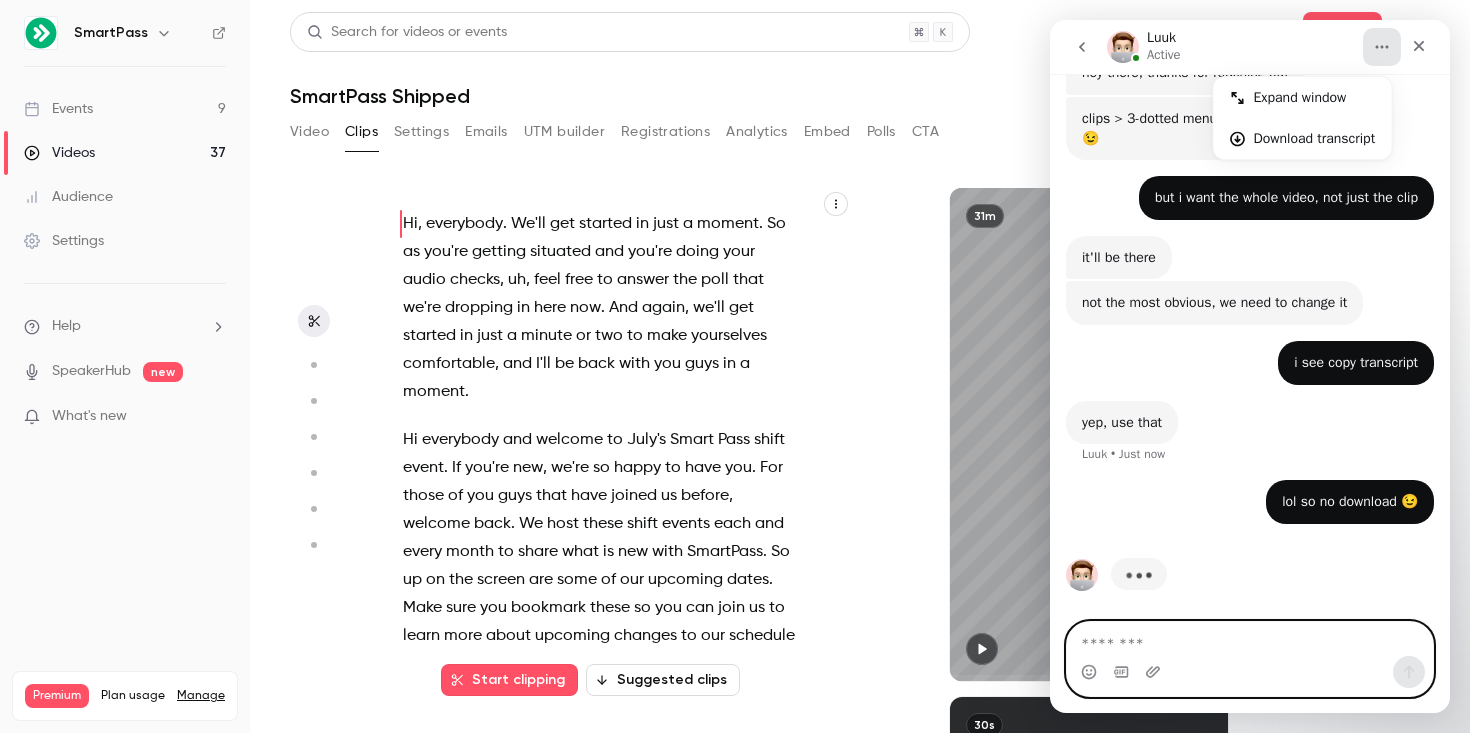 click at bounding box center [1250, 639] 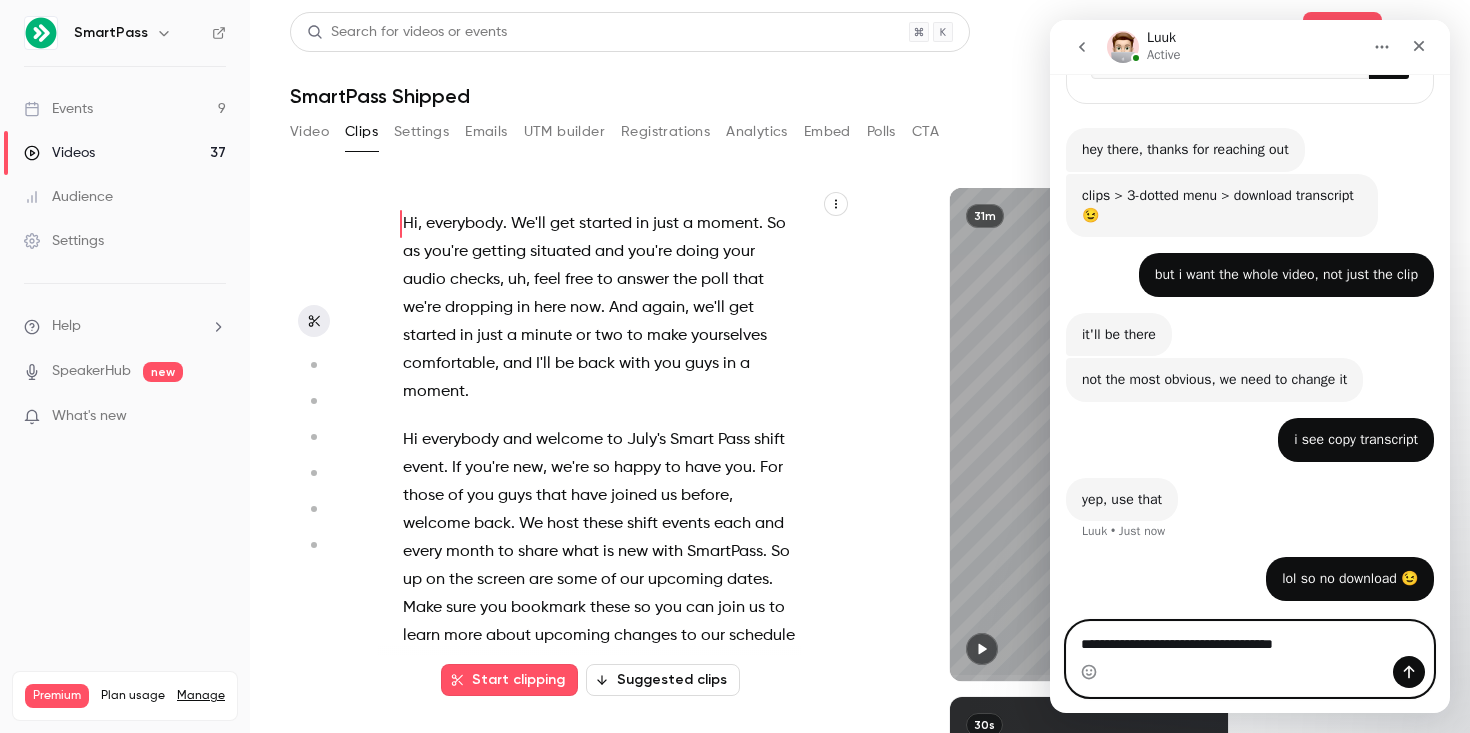 type on "**********" 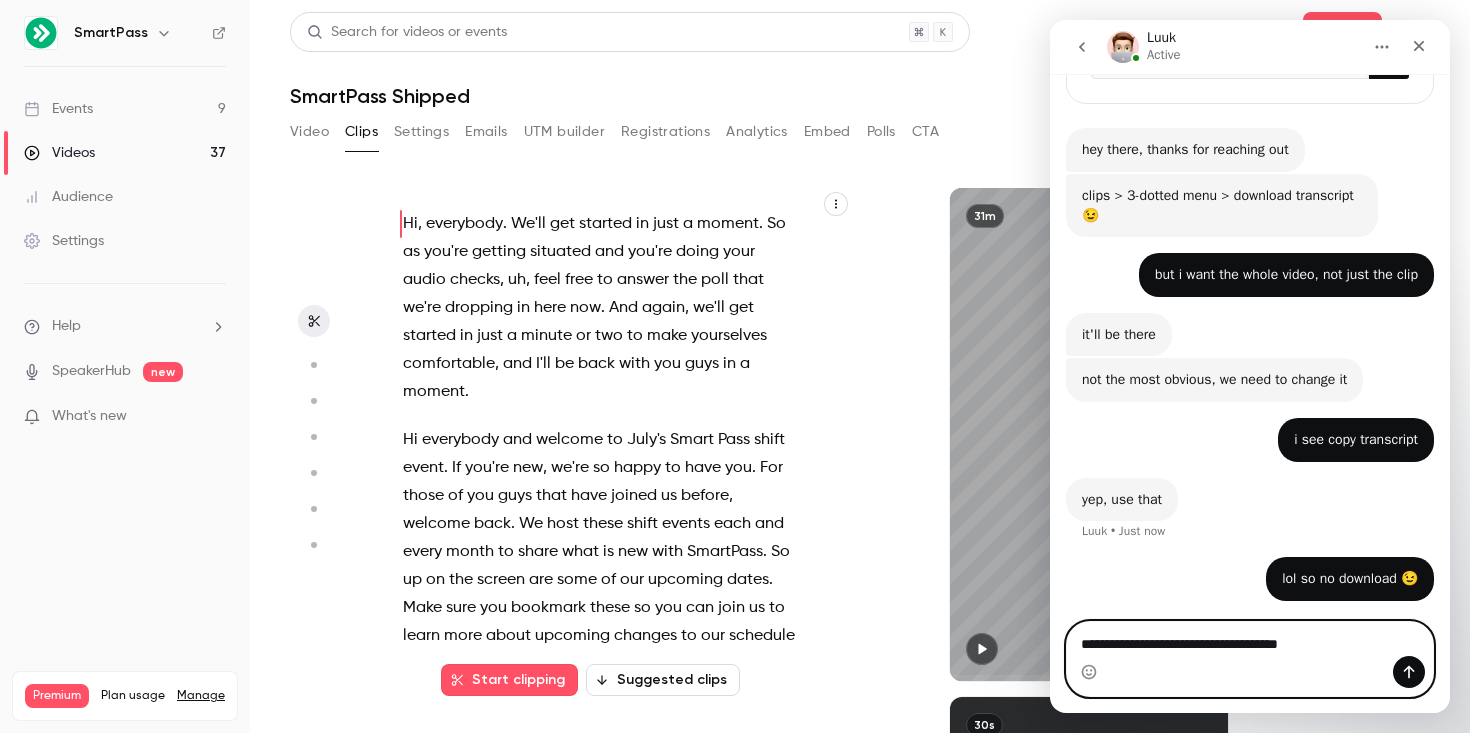 type 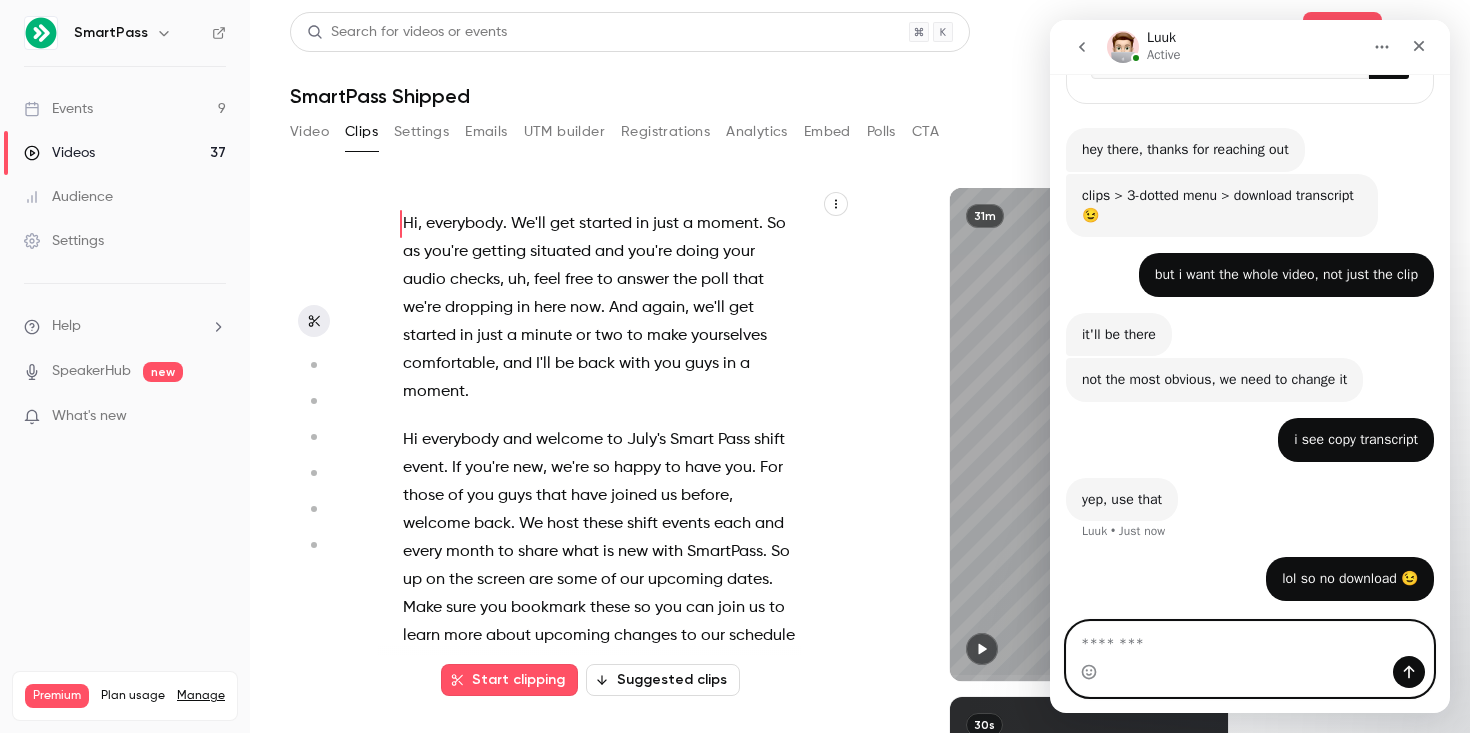 scroll, scrollTop: 351, scrollLeft: 0, axis: vertical 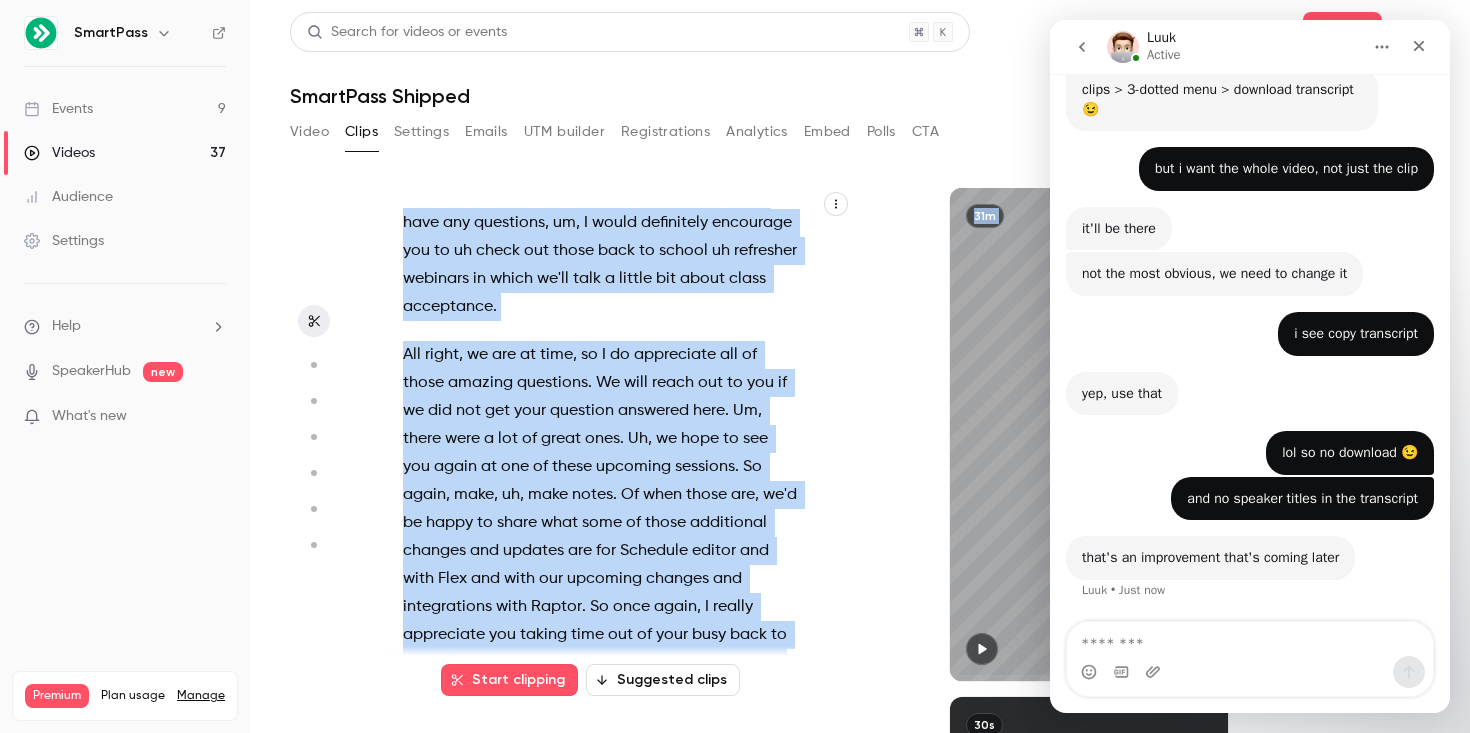 drag, startPoint x: 477, startPoint y: 451, endPoint x: 693, endPoint y: 761, distance: 377.83066 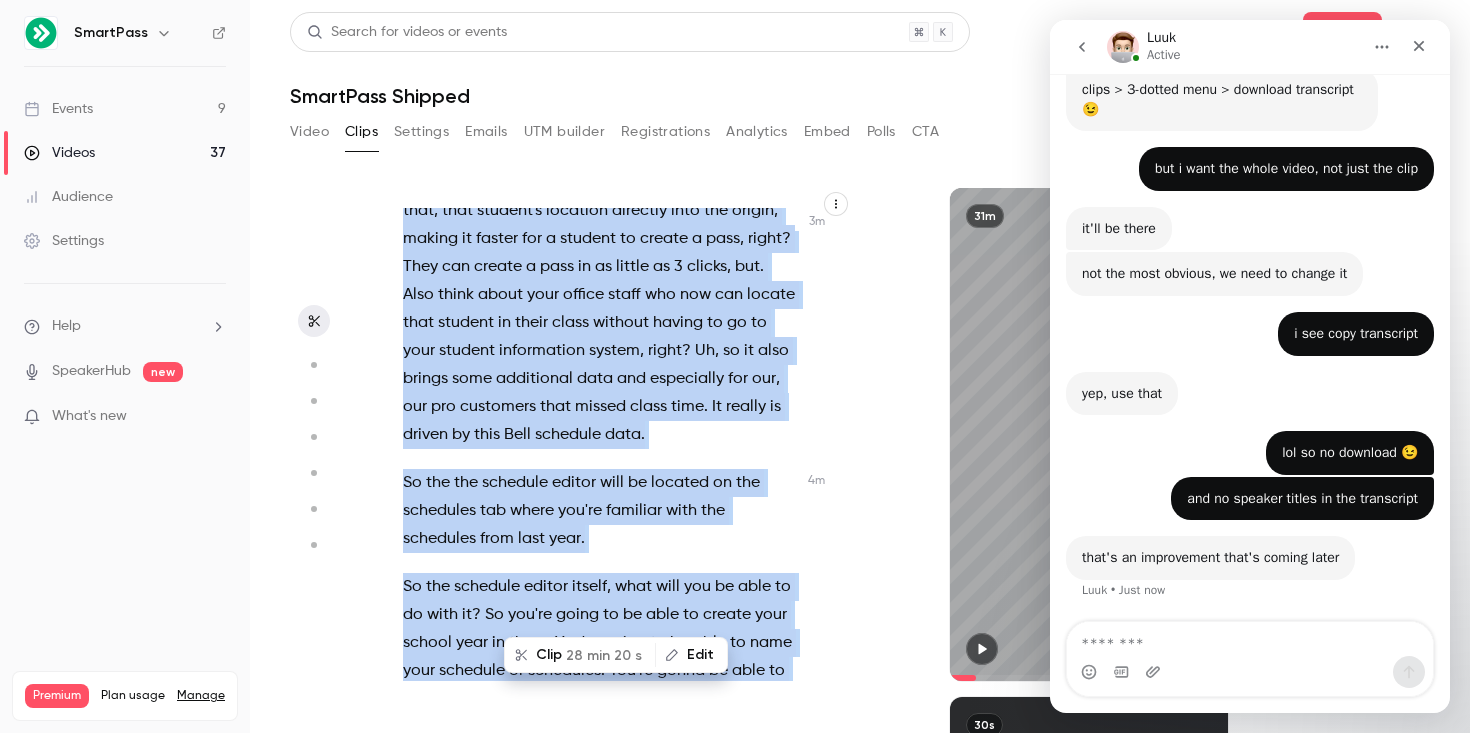 copy on "Now I wanna set a little bit of the stage here . So why are schedules so important to SmartPass ? So the Bell schedule is really like the heartbeat of your school , right ? Uh , it's really what drives all of that student movement and all of your curriculum throughout the day . Having that schedule in SmartPass helps make you , you're able to find that student faster , right ? It , it puts that information on the student's snapshot . It drops that , that student's location directly into the origin , making it faster for a student to create a pass , right ? They can create a pass in as little as 3 clicks , but . Also think about your office staff who now can locate that student in their class without having to go to your student information system , ..." 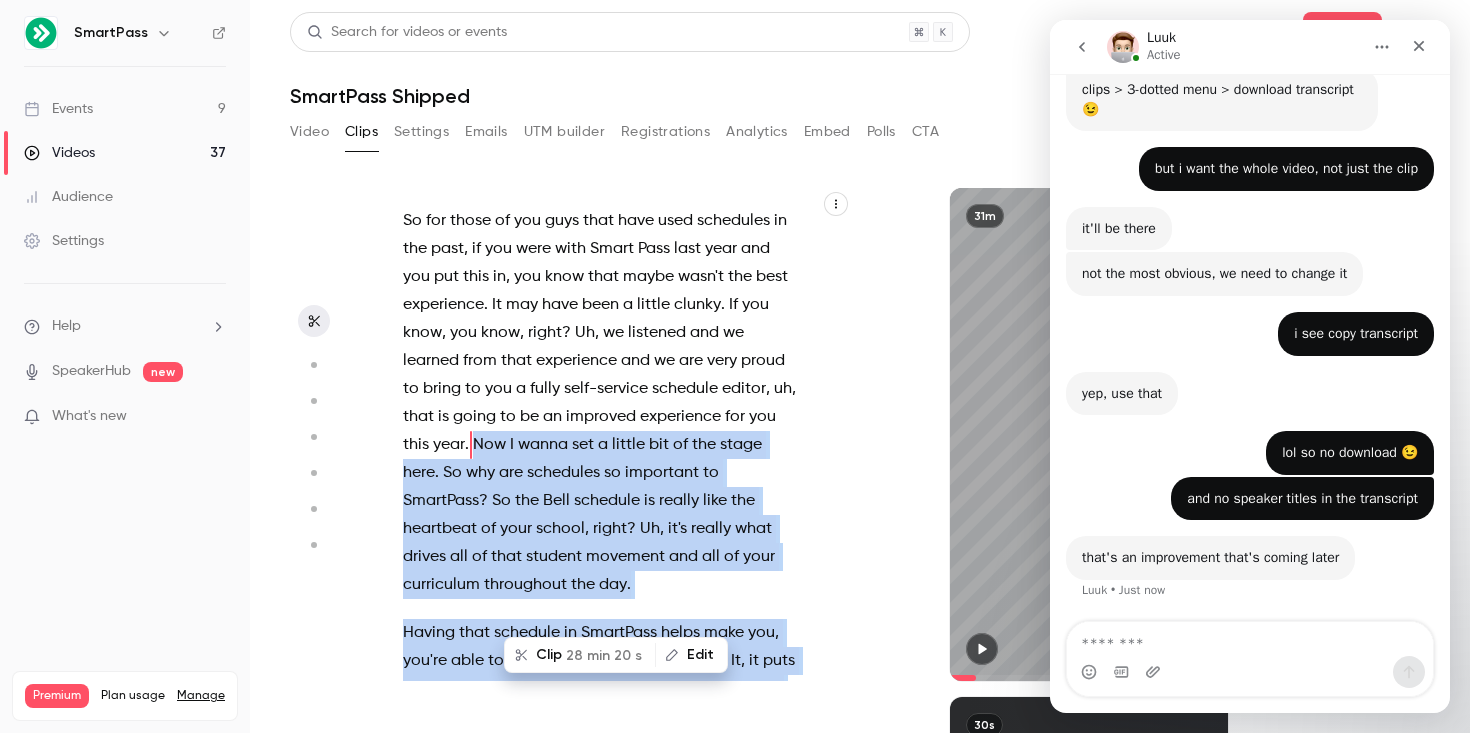 click 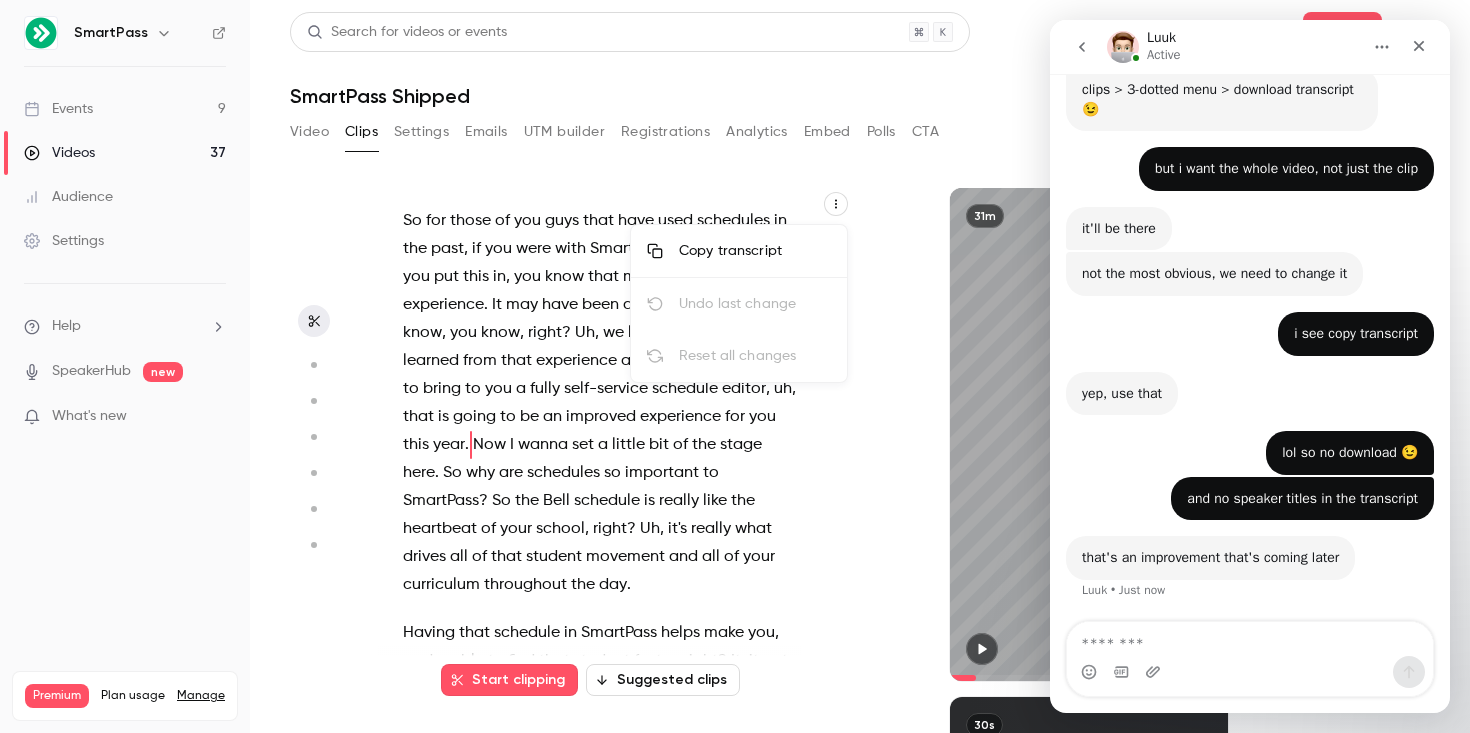 type on "*****" 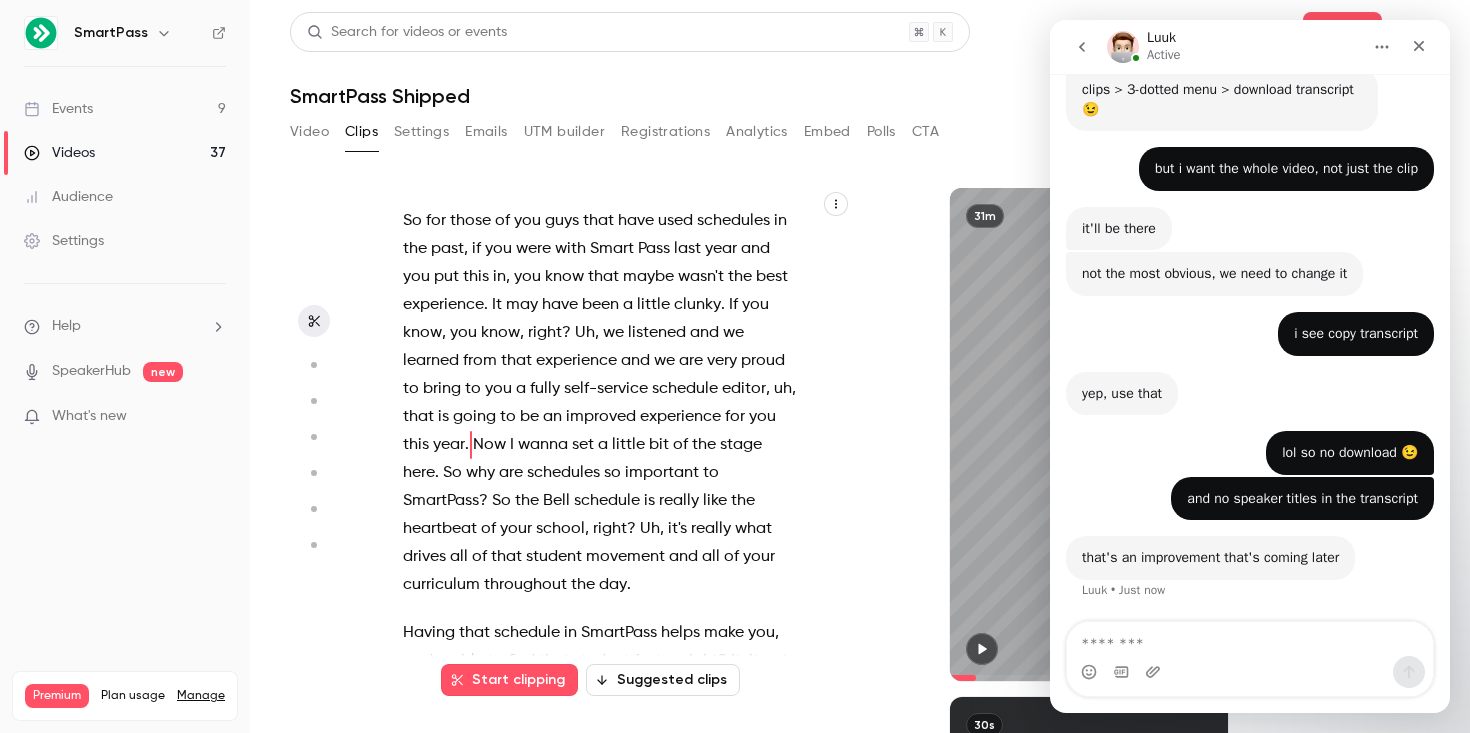 click at bounding box center [1155, 672] 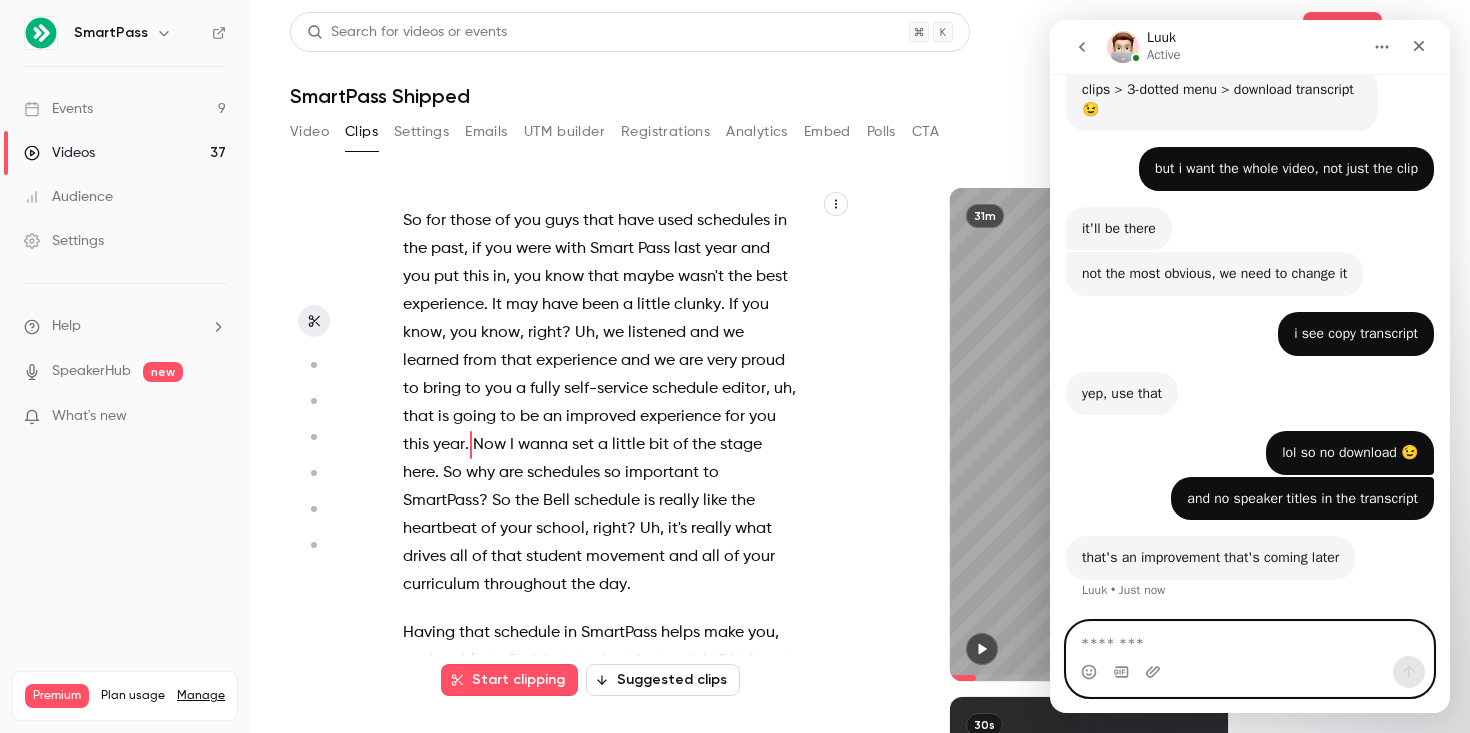 click at bounding box center (1250, 639) 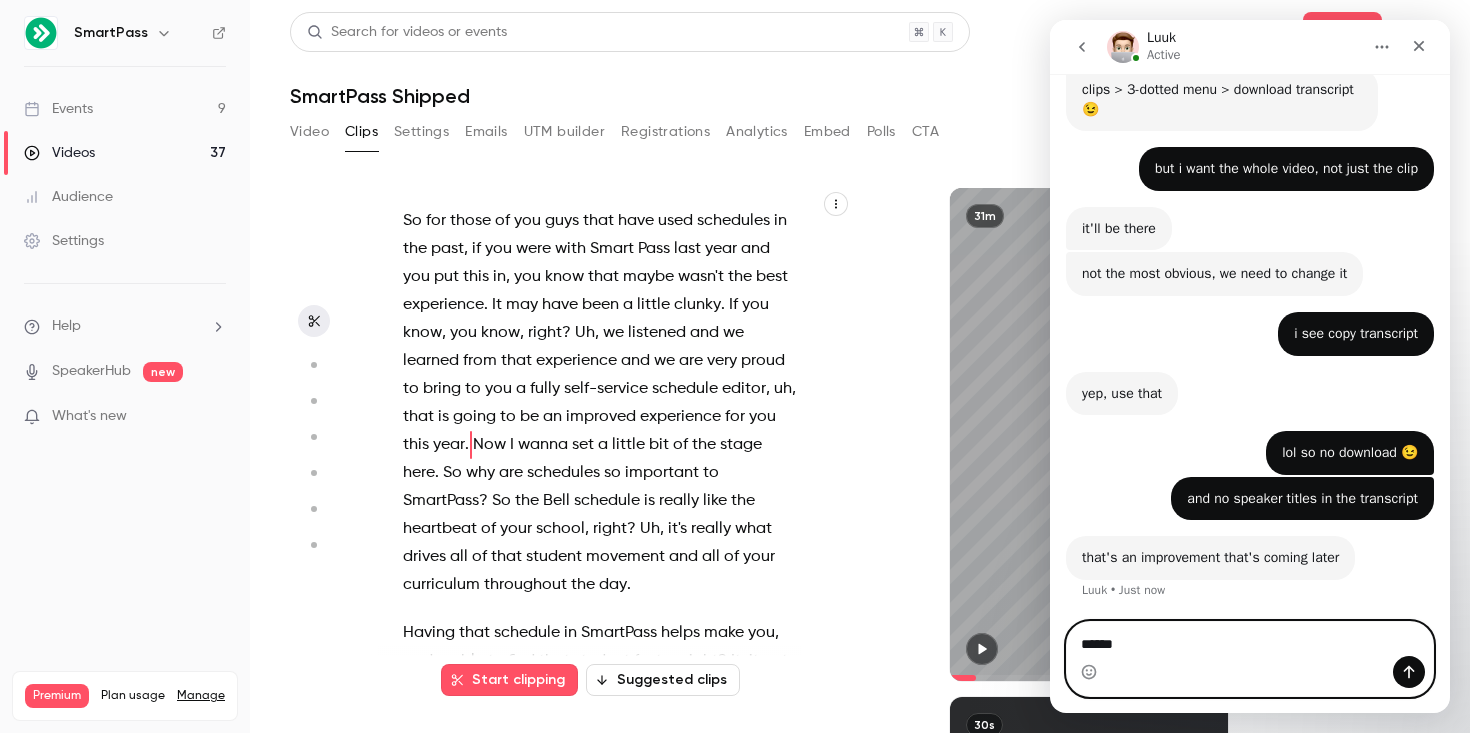 type on "*******" 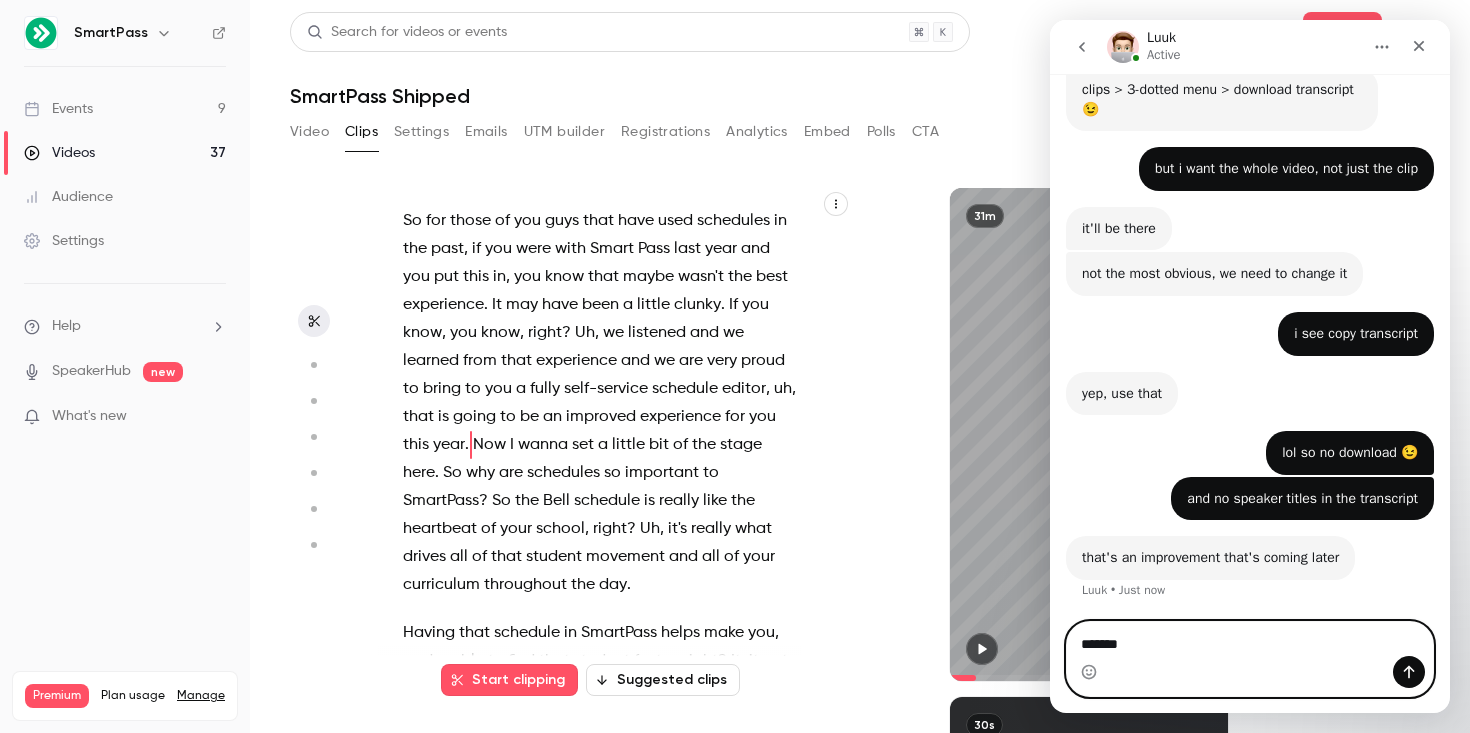 type 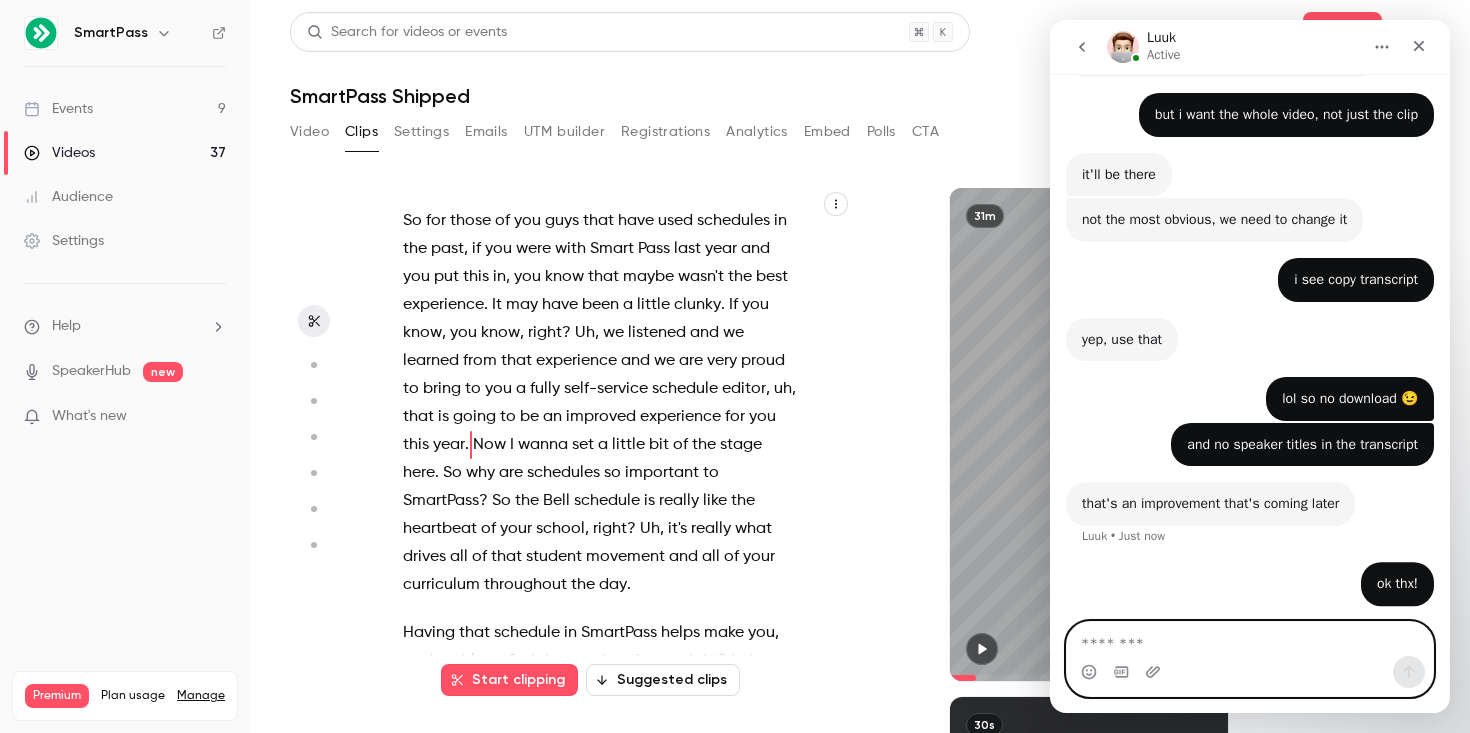 scroll, scrollTop: 470, scrollLeft: 0, axis: vertical 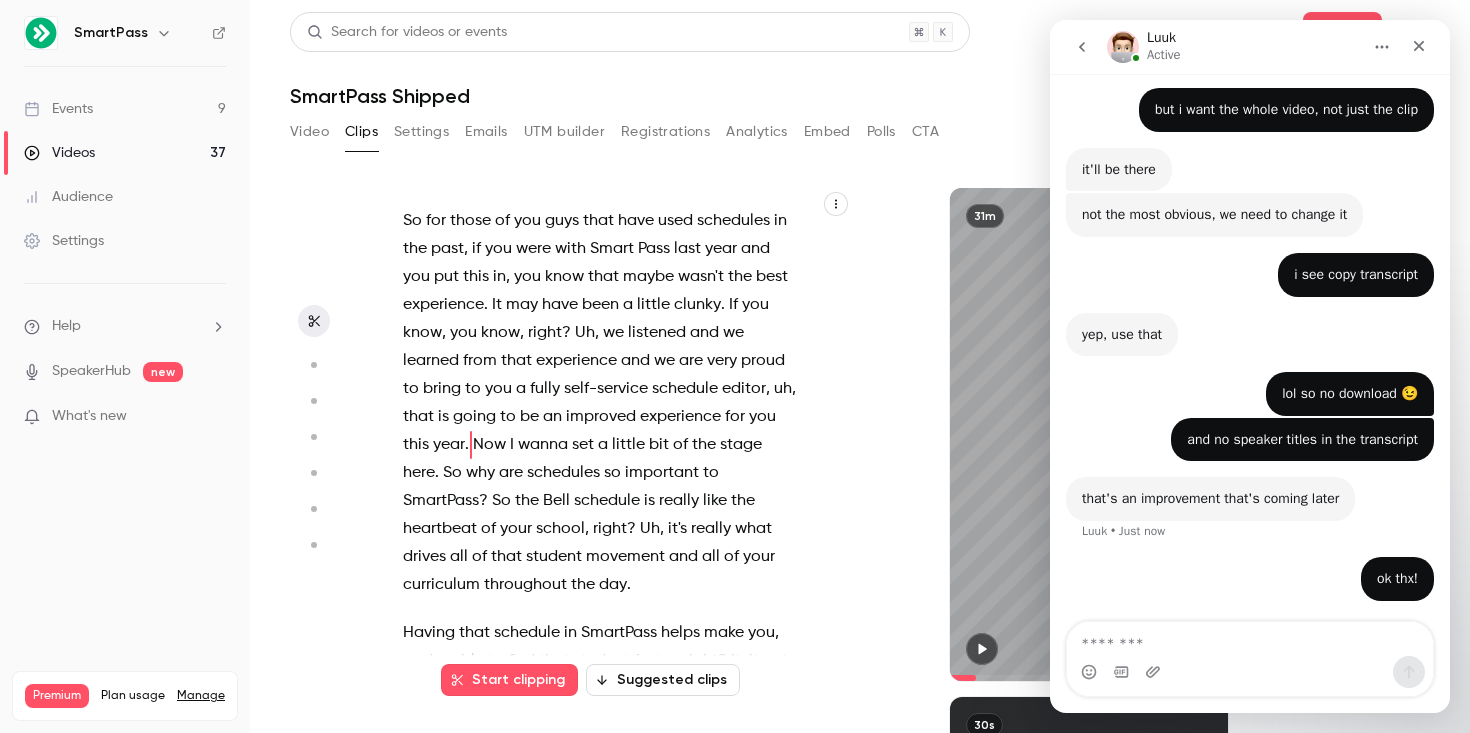 click at bounding box center [1419, 47] 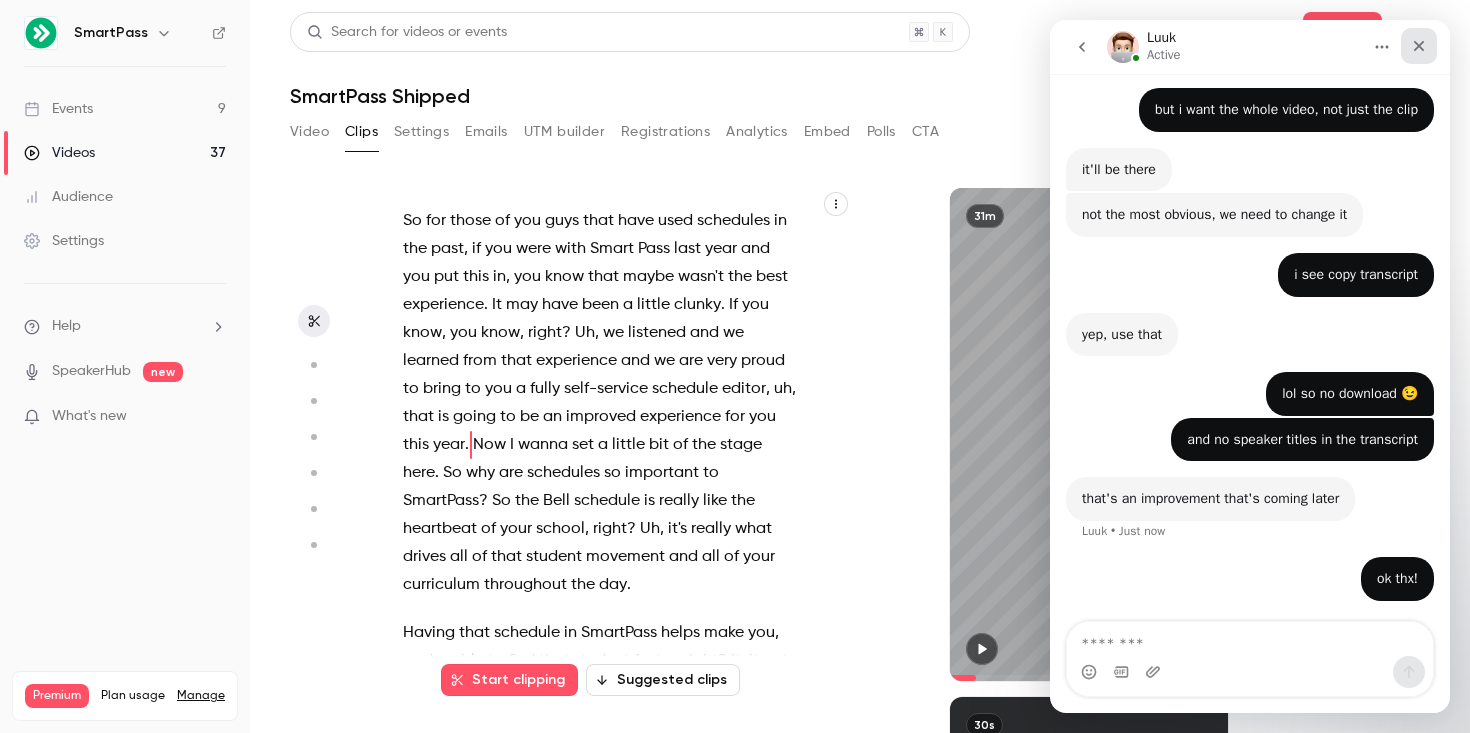 click 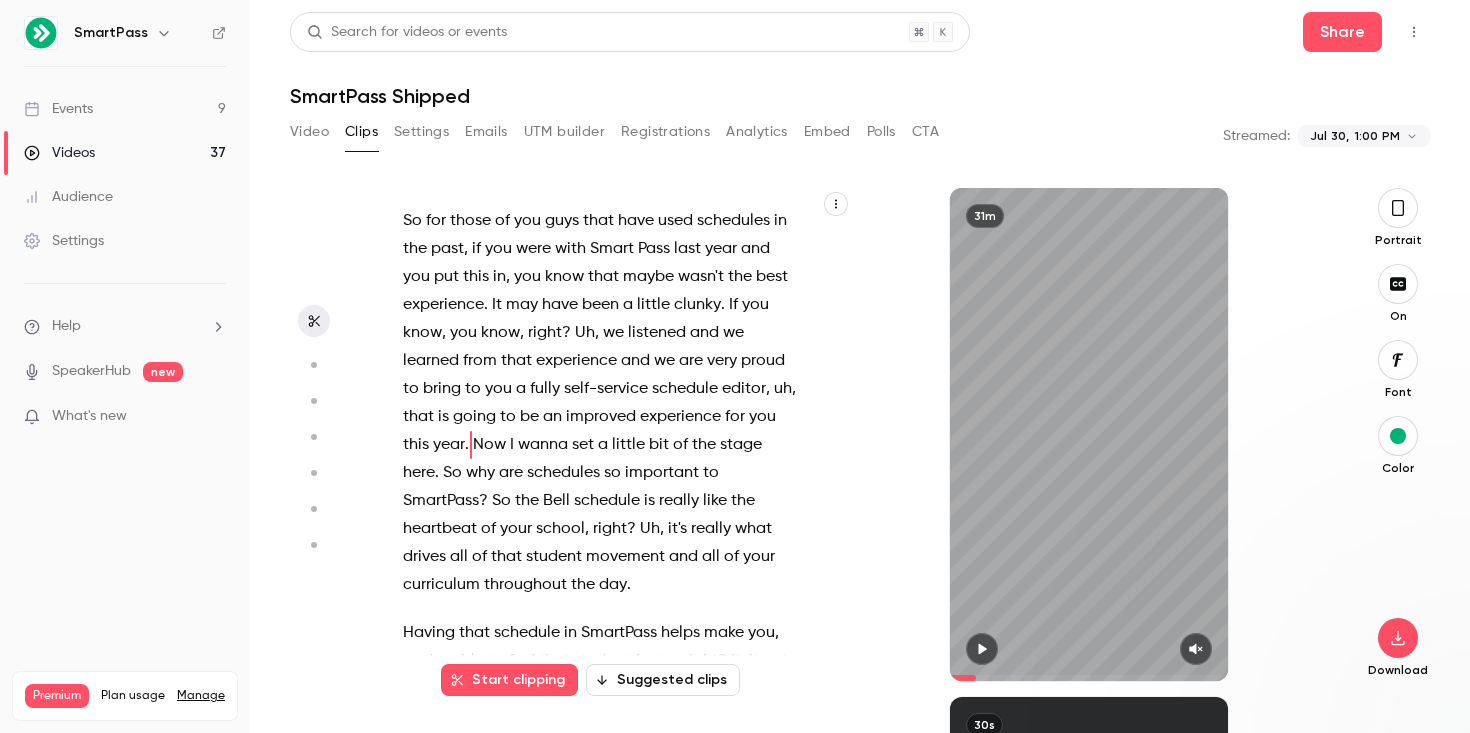 scroll, scrollTop: 0, scrollLeft: 0, axis: both 